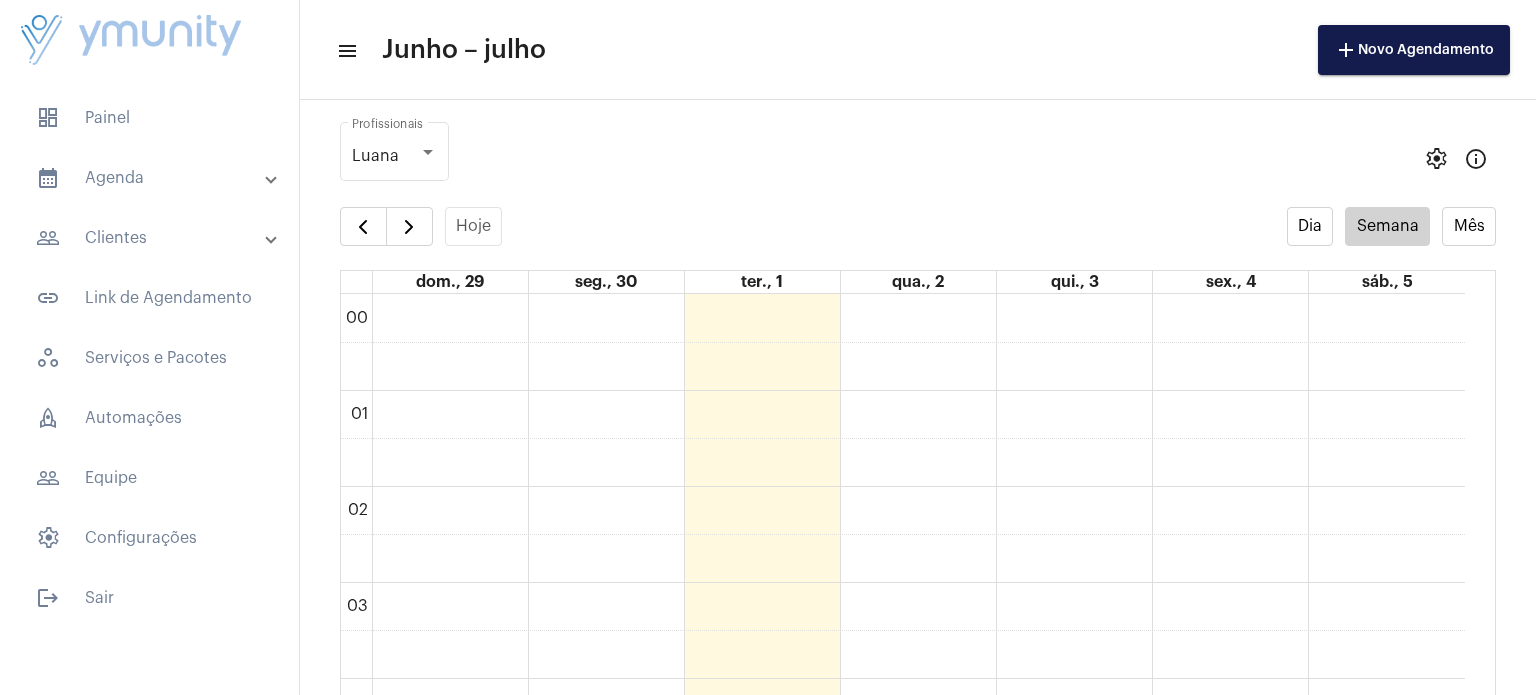 scroll, scrollTop: 0, scrollLeft: 0, axis: both 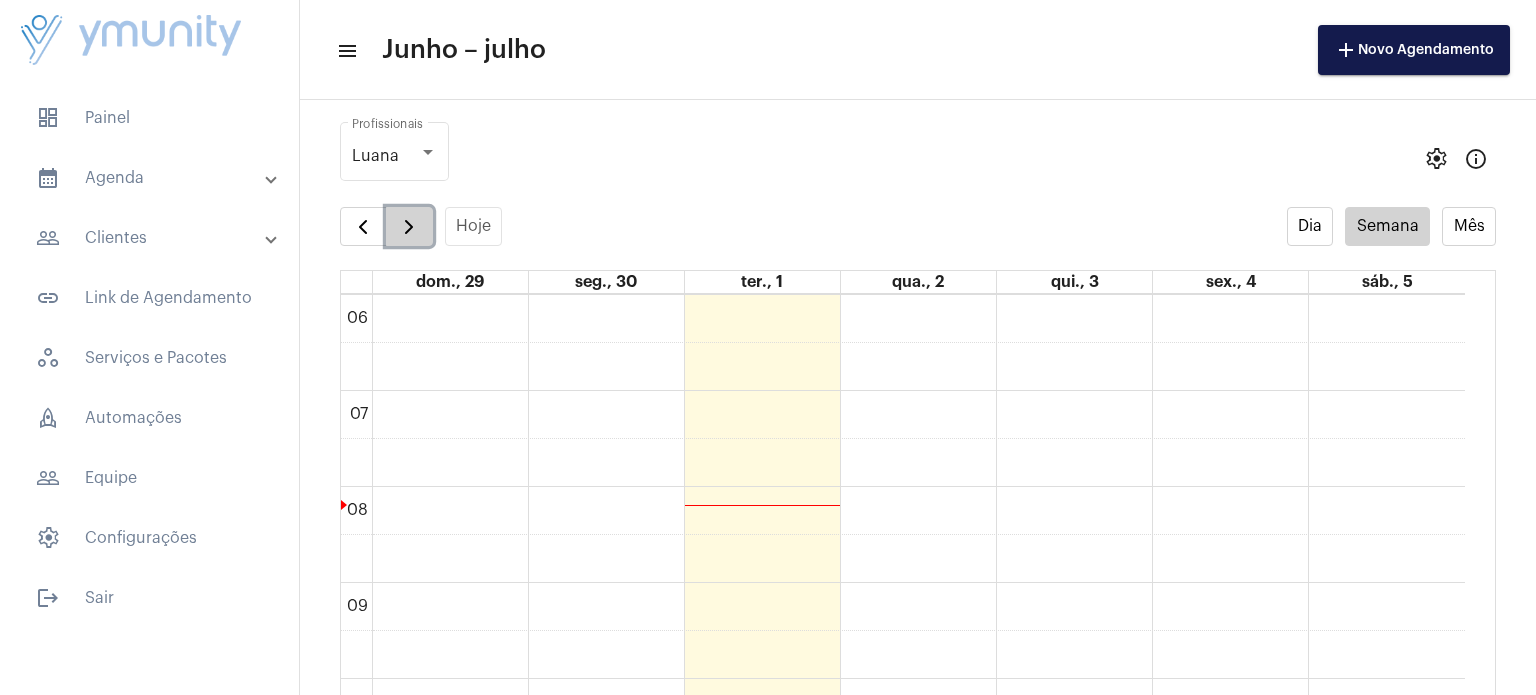 click at bounding box center [409, 227] 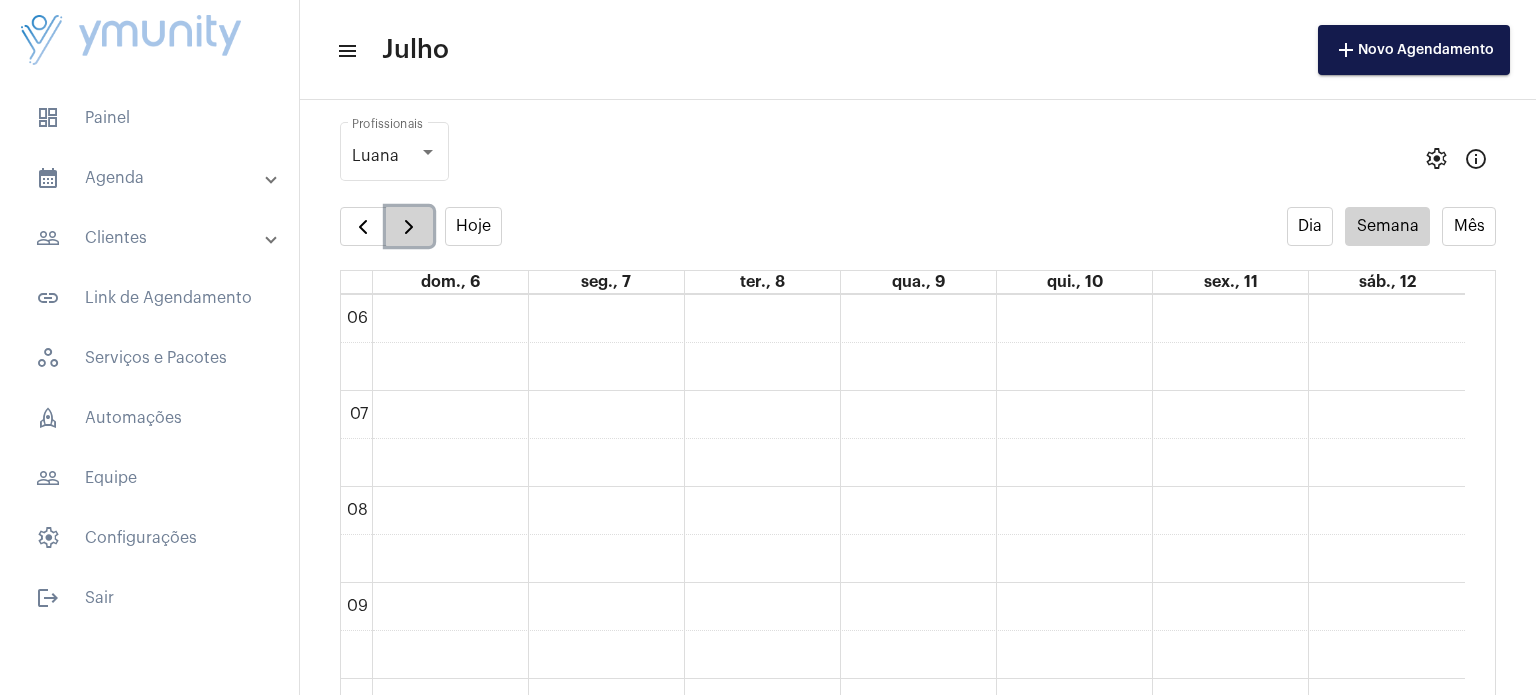 click at bounding box center [409, 227] 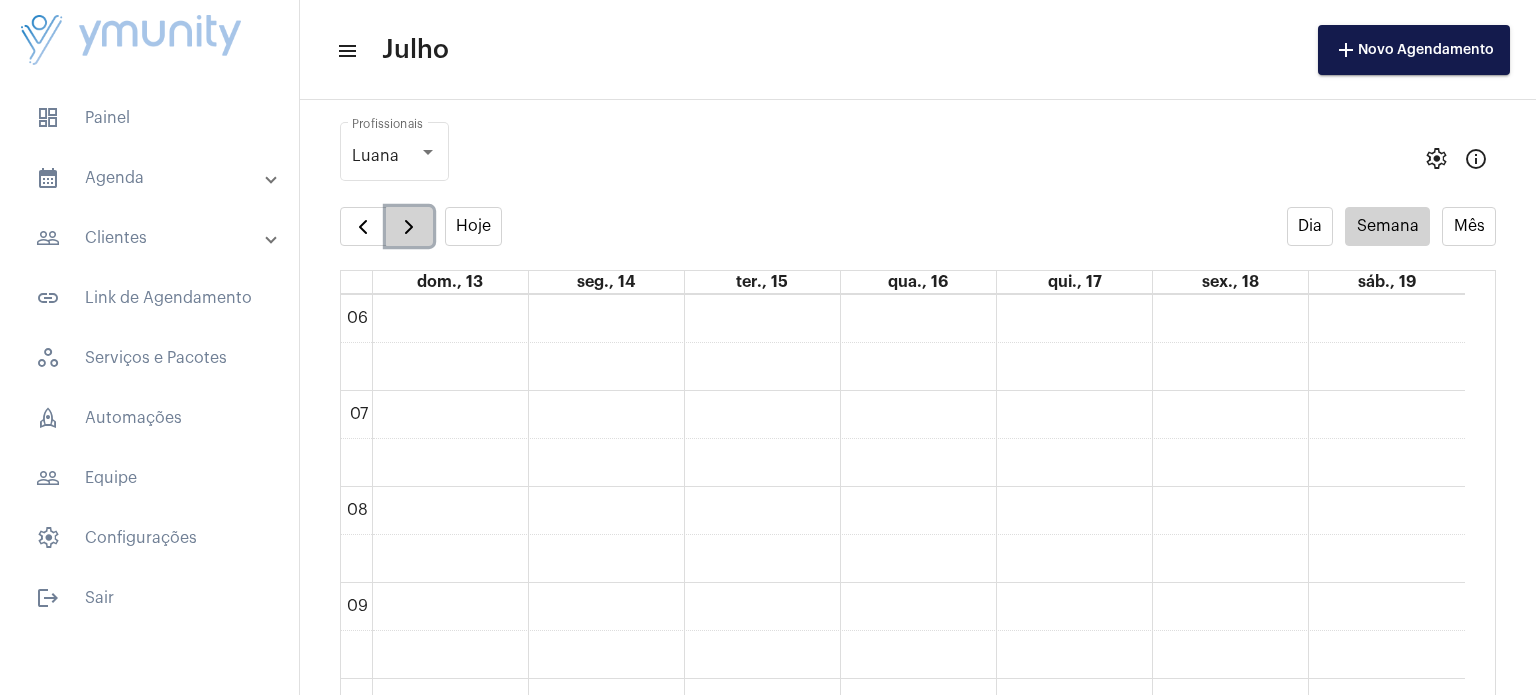 click at bounding box center (409, 227) 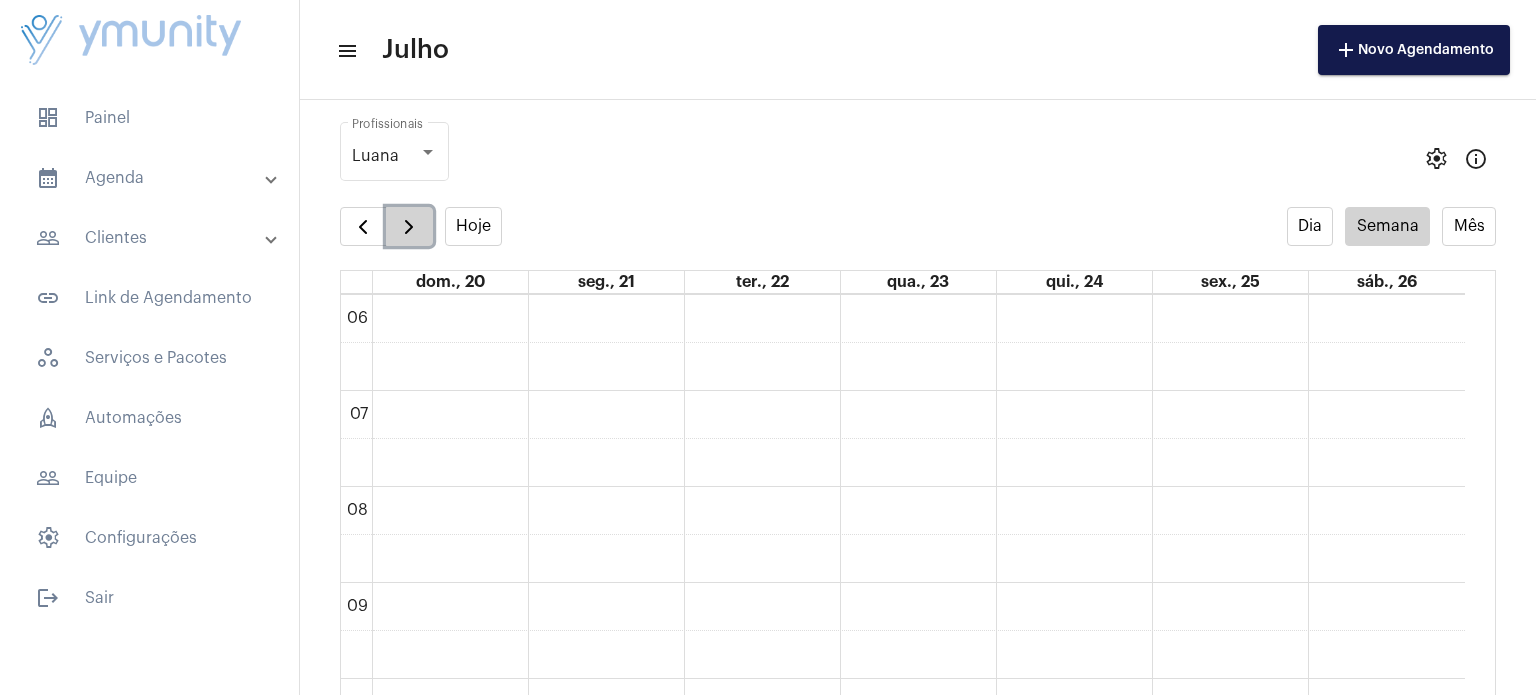 click at bounding box center (409, 227) 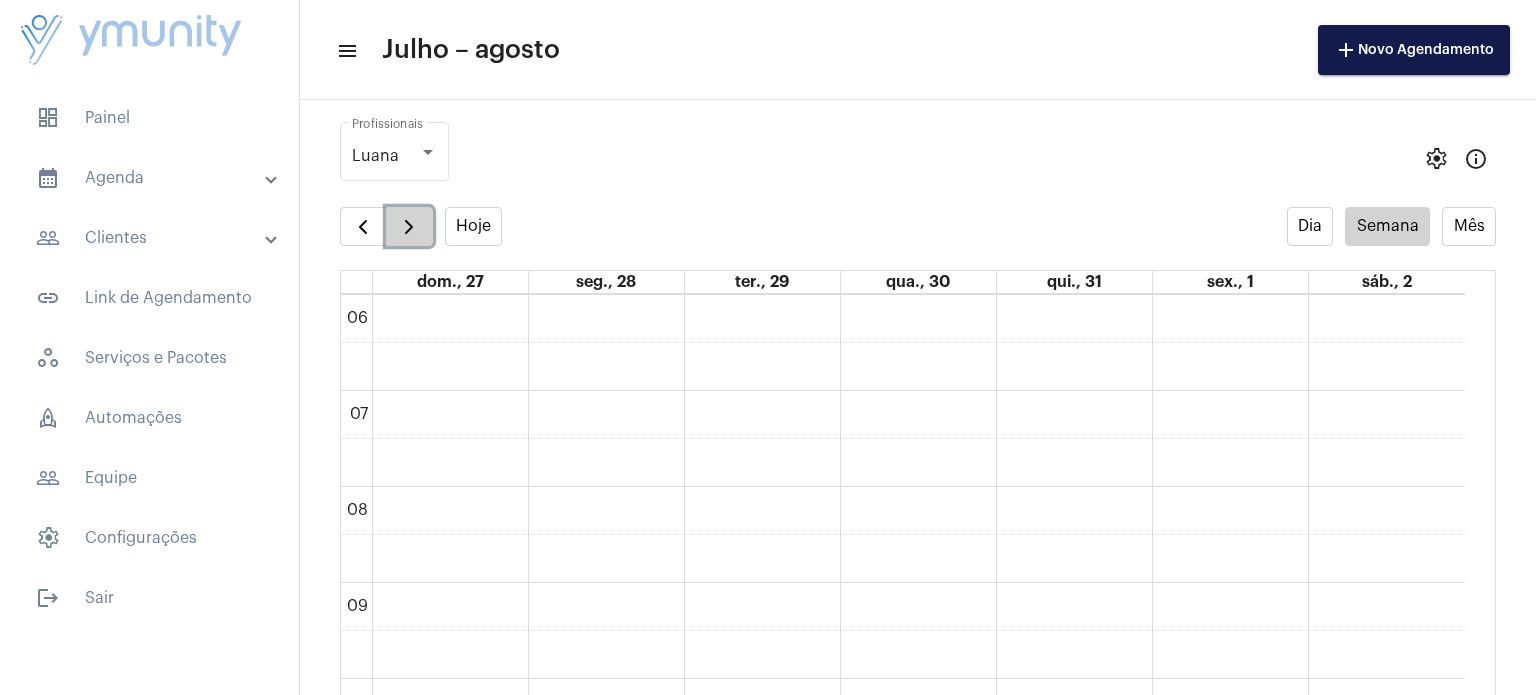 click at bounding box center [409, 227] 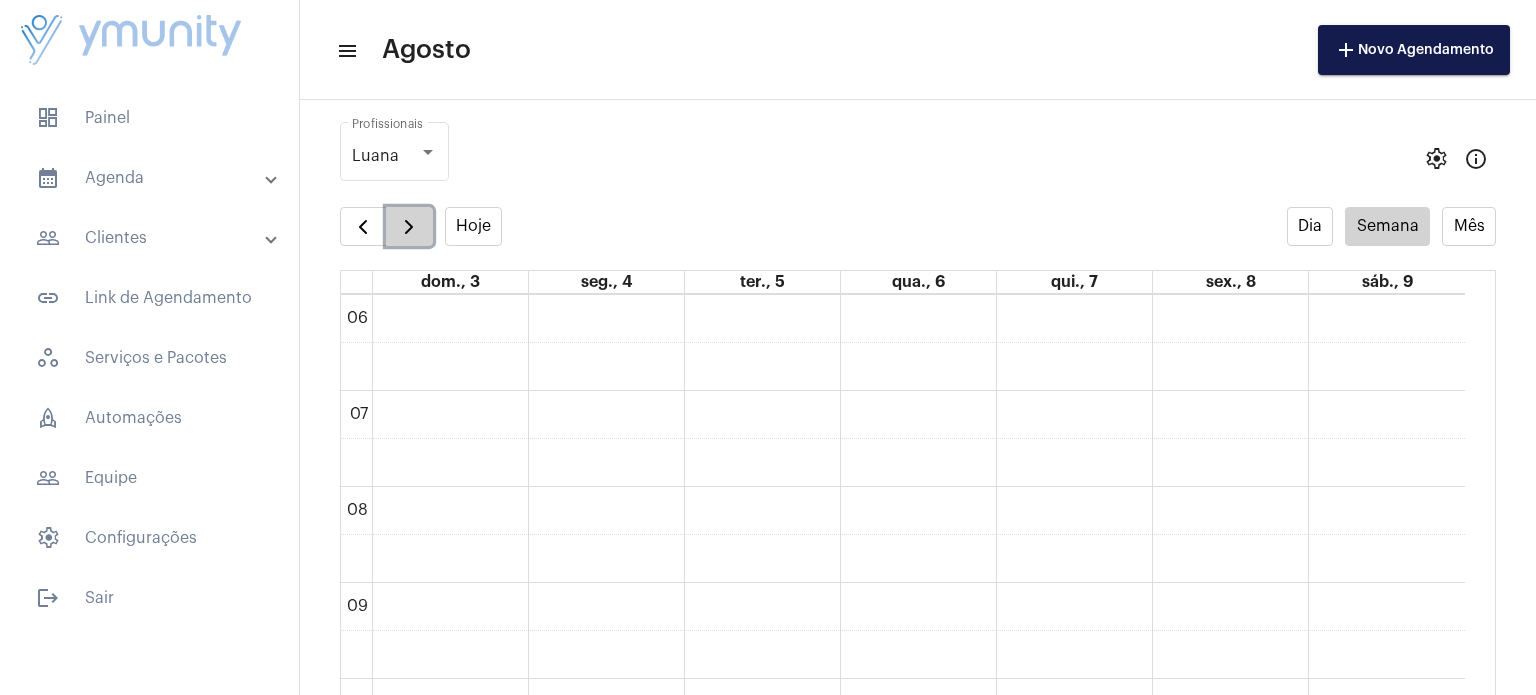 click at bounding box center (409, 227) 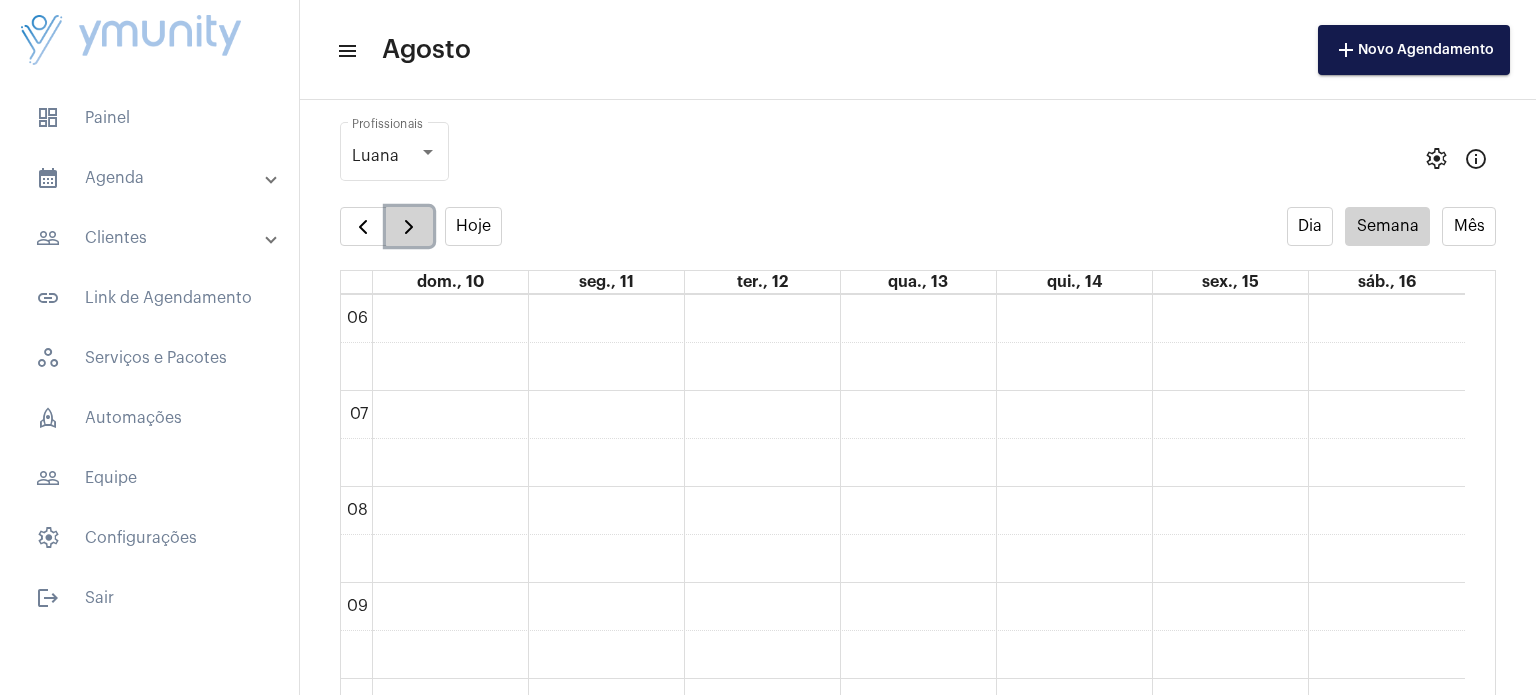 click at bounding box center (409, 227) 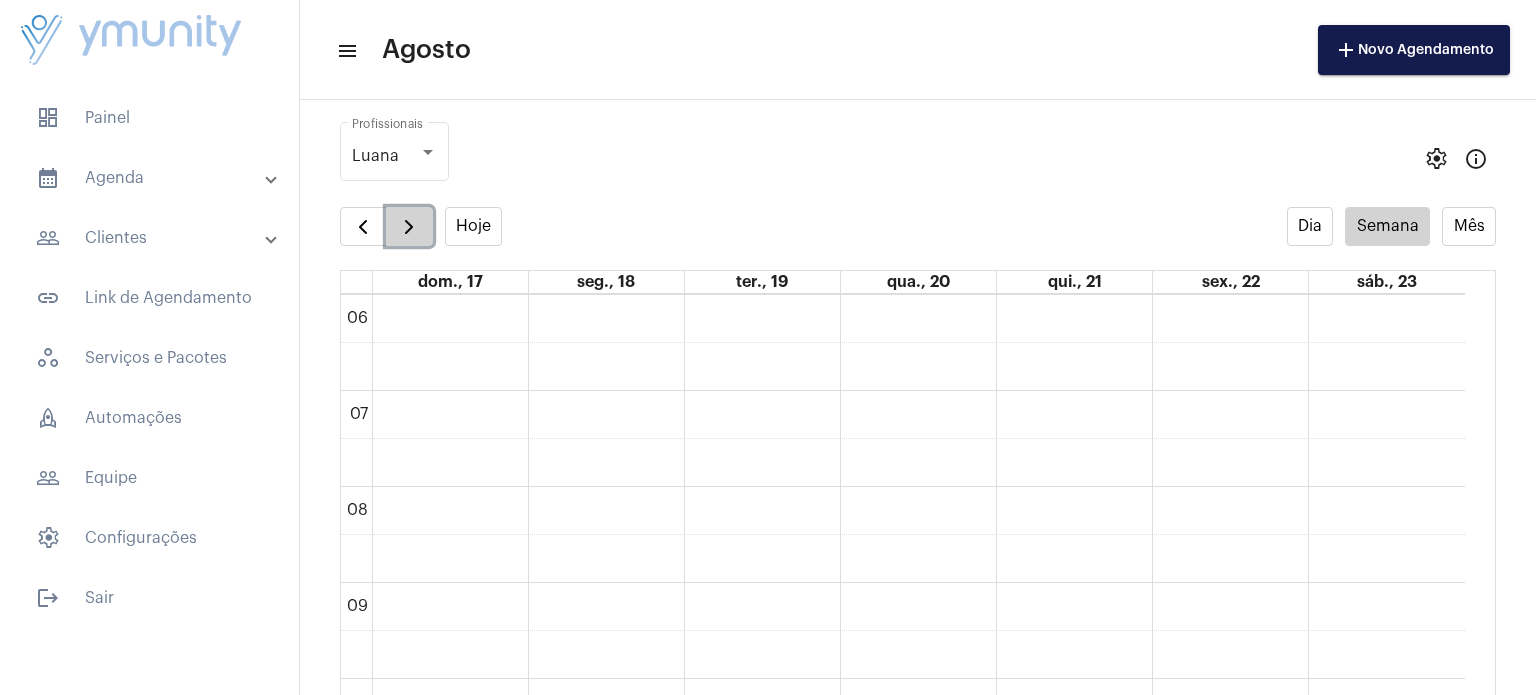 click at bounding box center (409, 227) 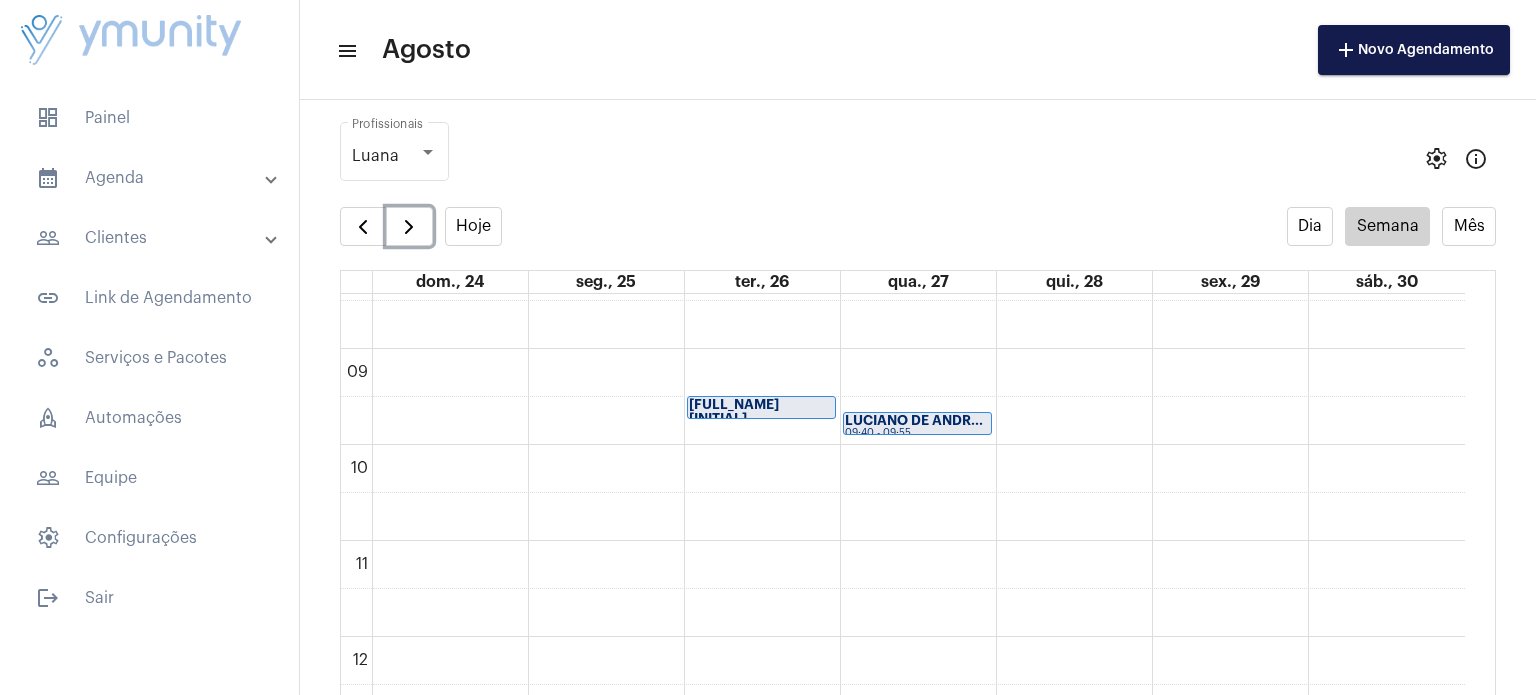scroll, scrollTop: 822, scrollLeft: 0, axis: vertical 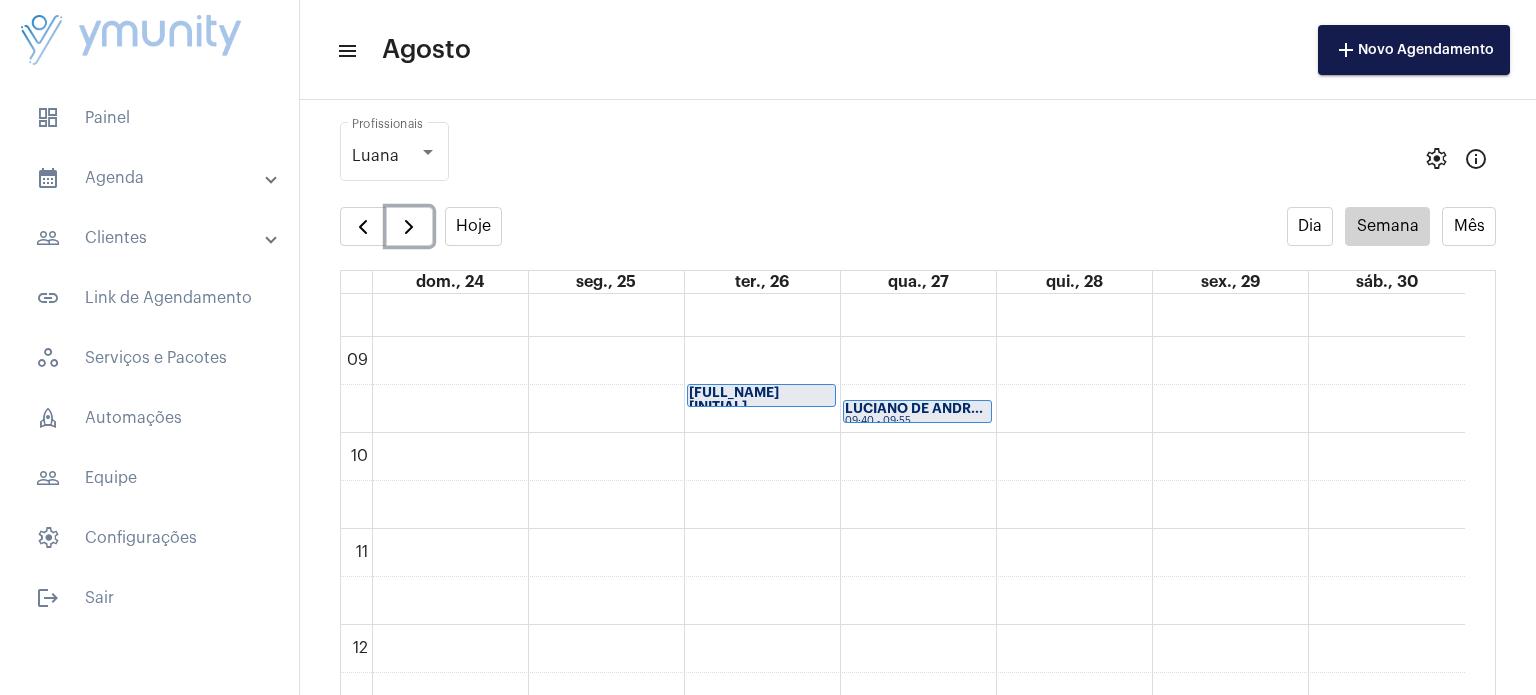 click on "09:30 - 09:45" at bounding box center (761, 419) 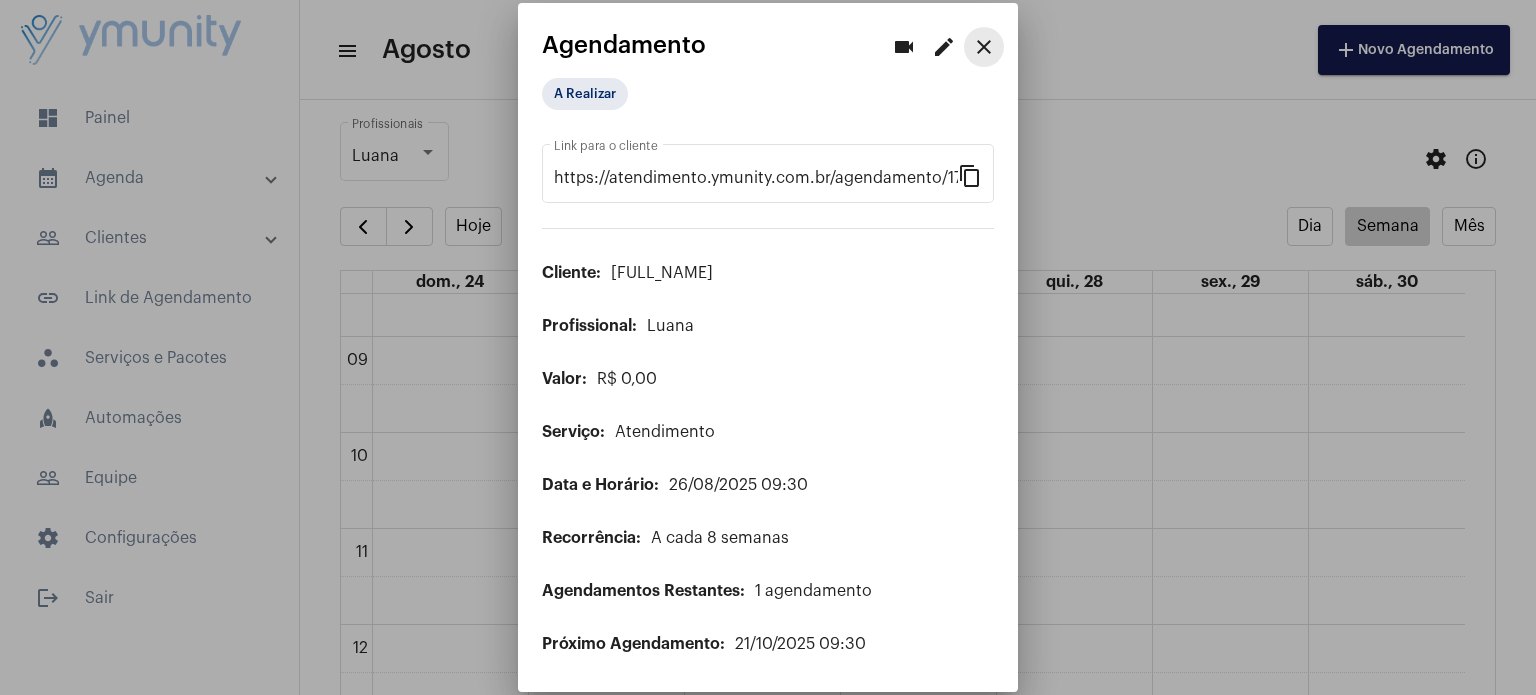 click on "close" at bounding box center [984, 47] 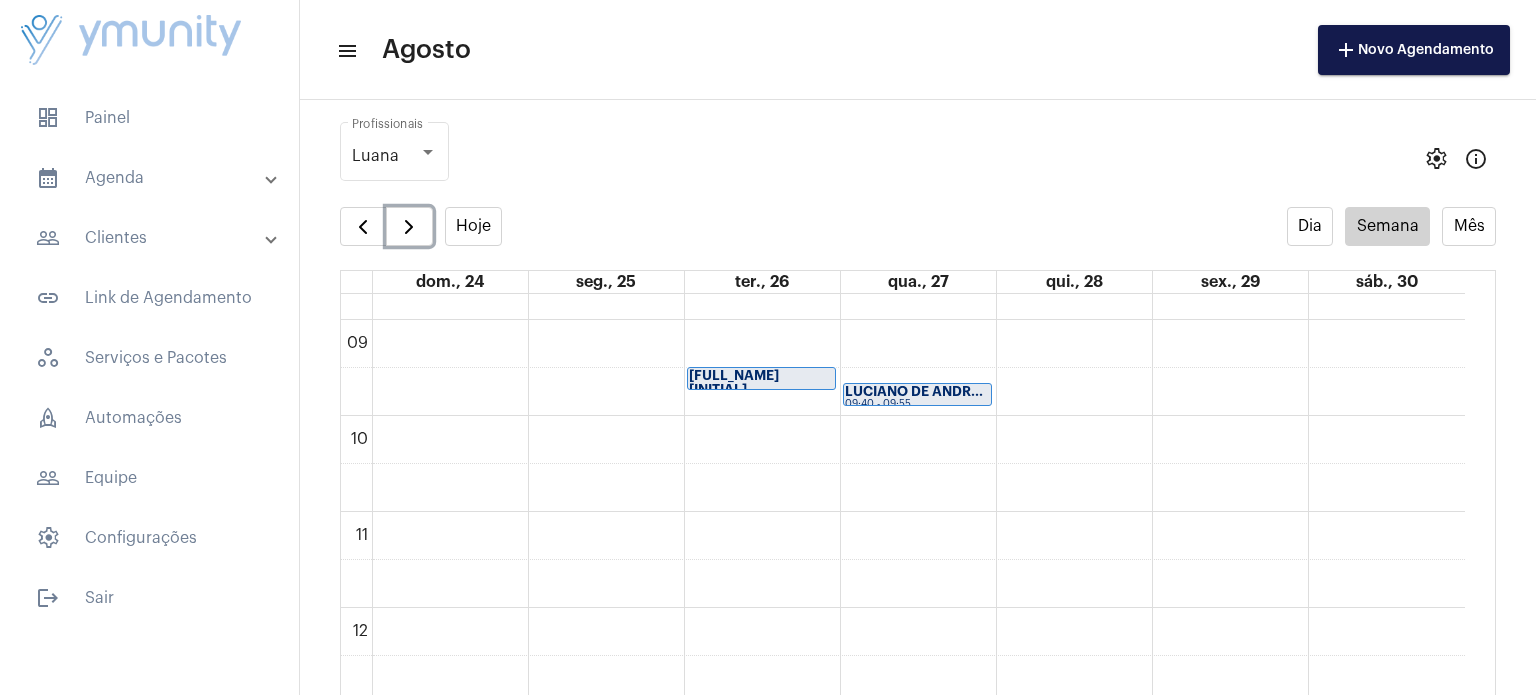 scroll, scrollTop: 835, scrollLeft: 0, axis: vertical 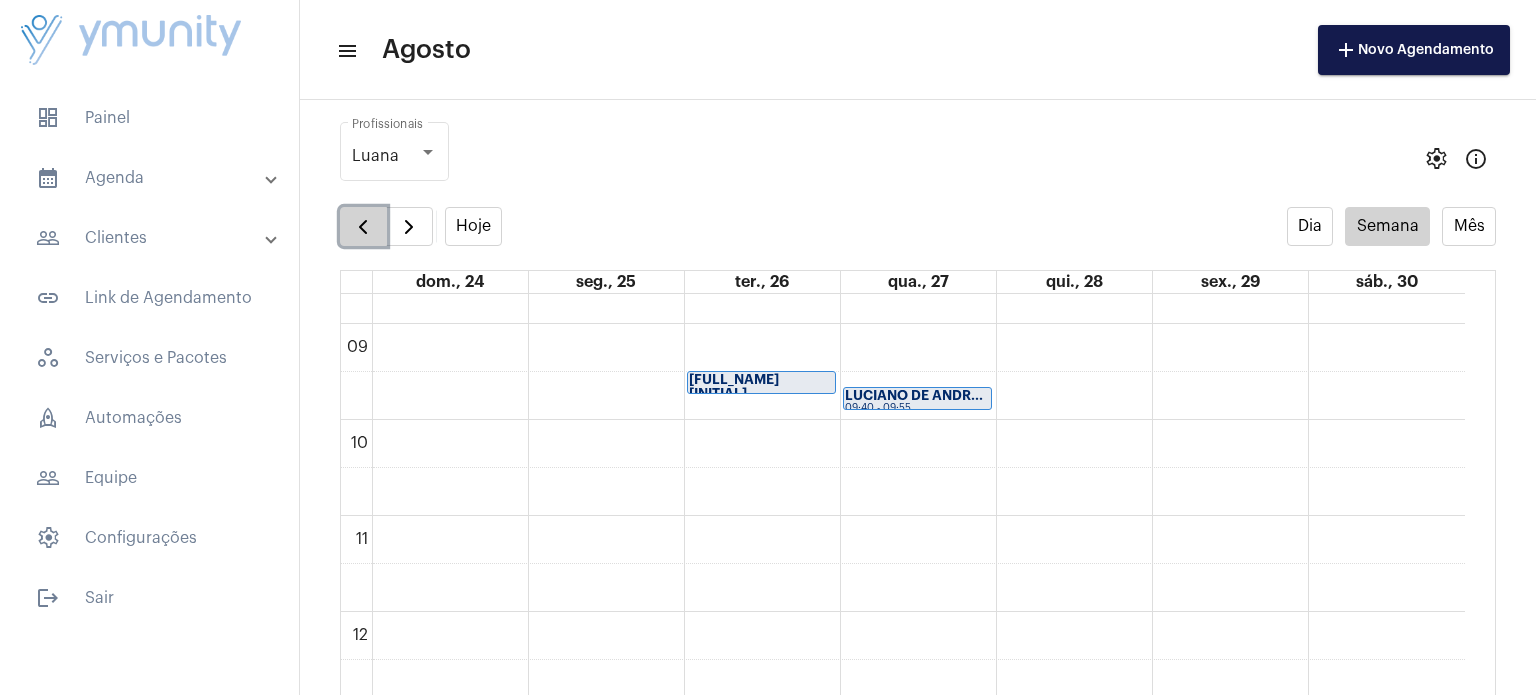 click at bounding box center (363, 227) 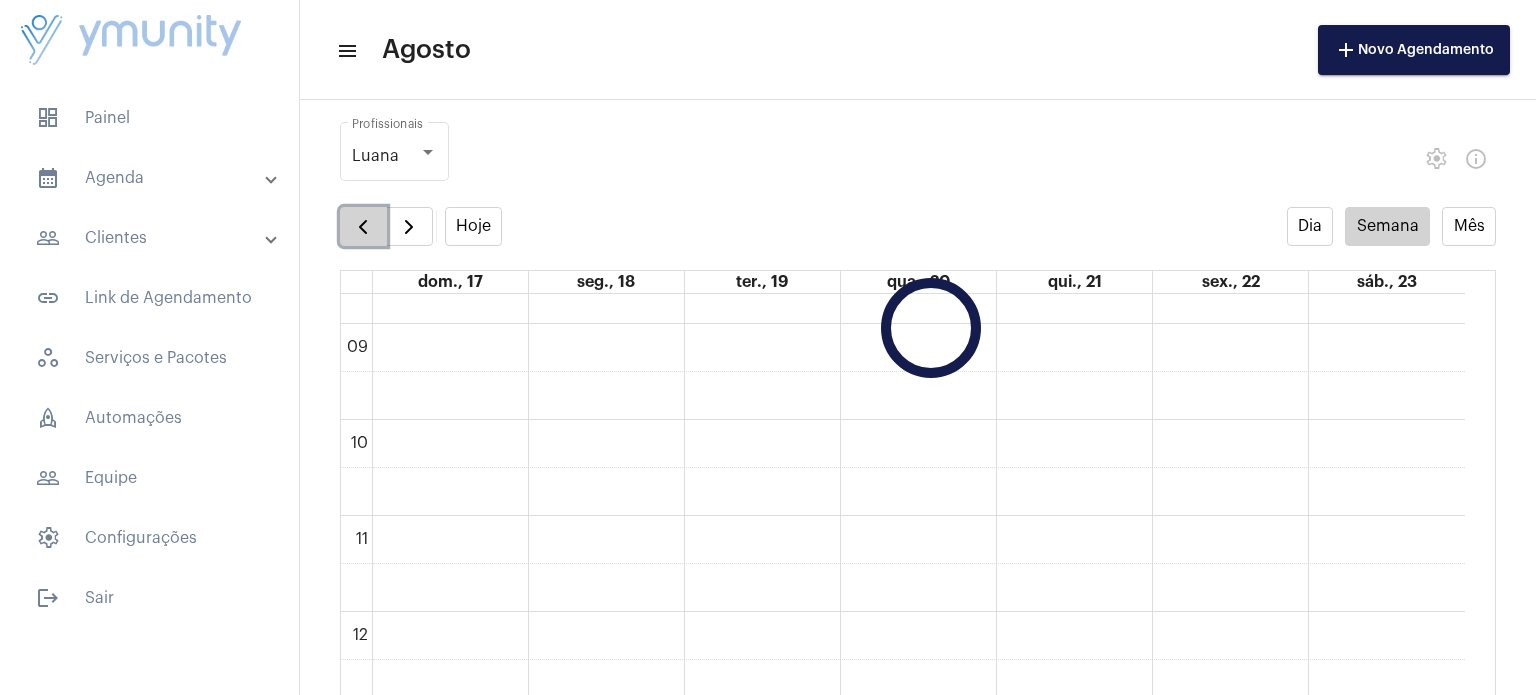 scroll, scrollTop: 576, scrollLeft: 0, axis: vertical 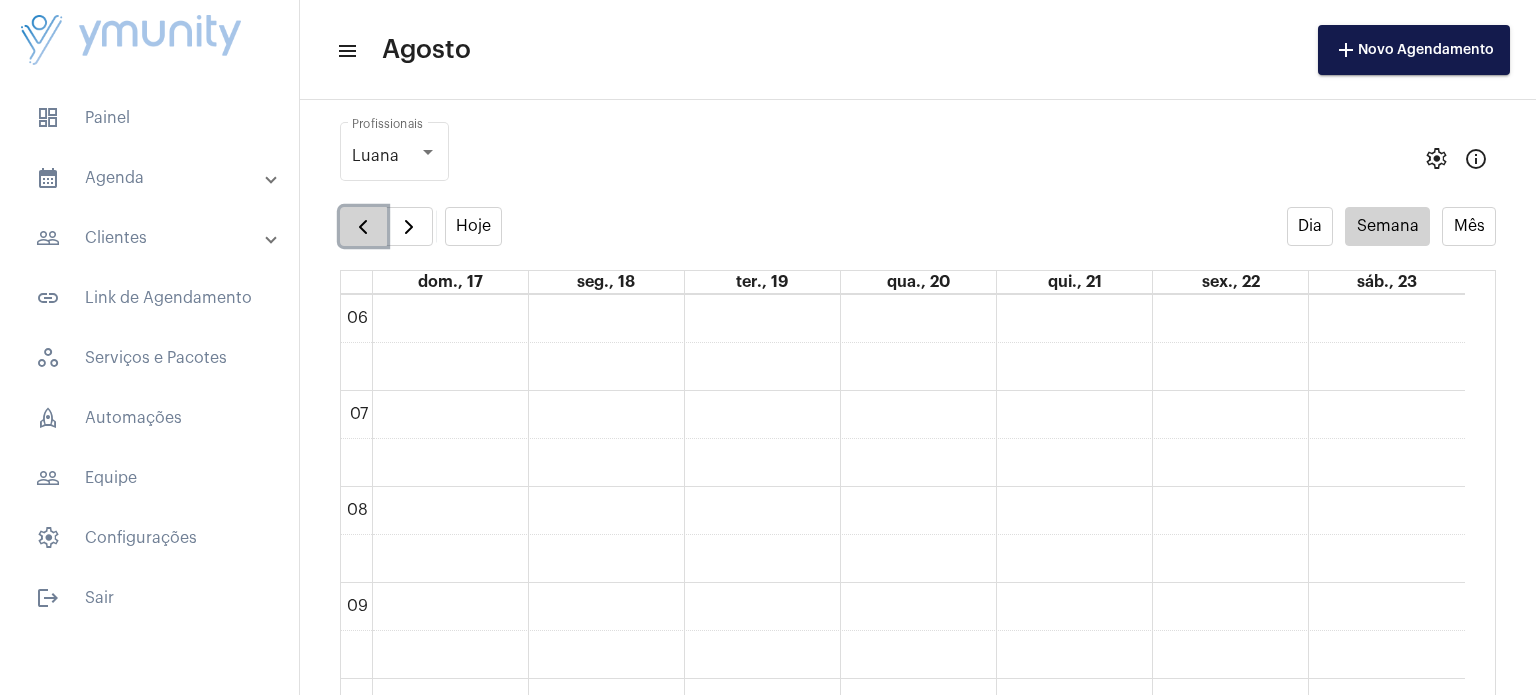 click at bounding box center [363, 227] 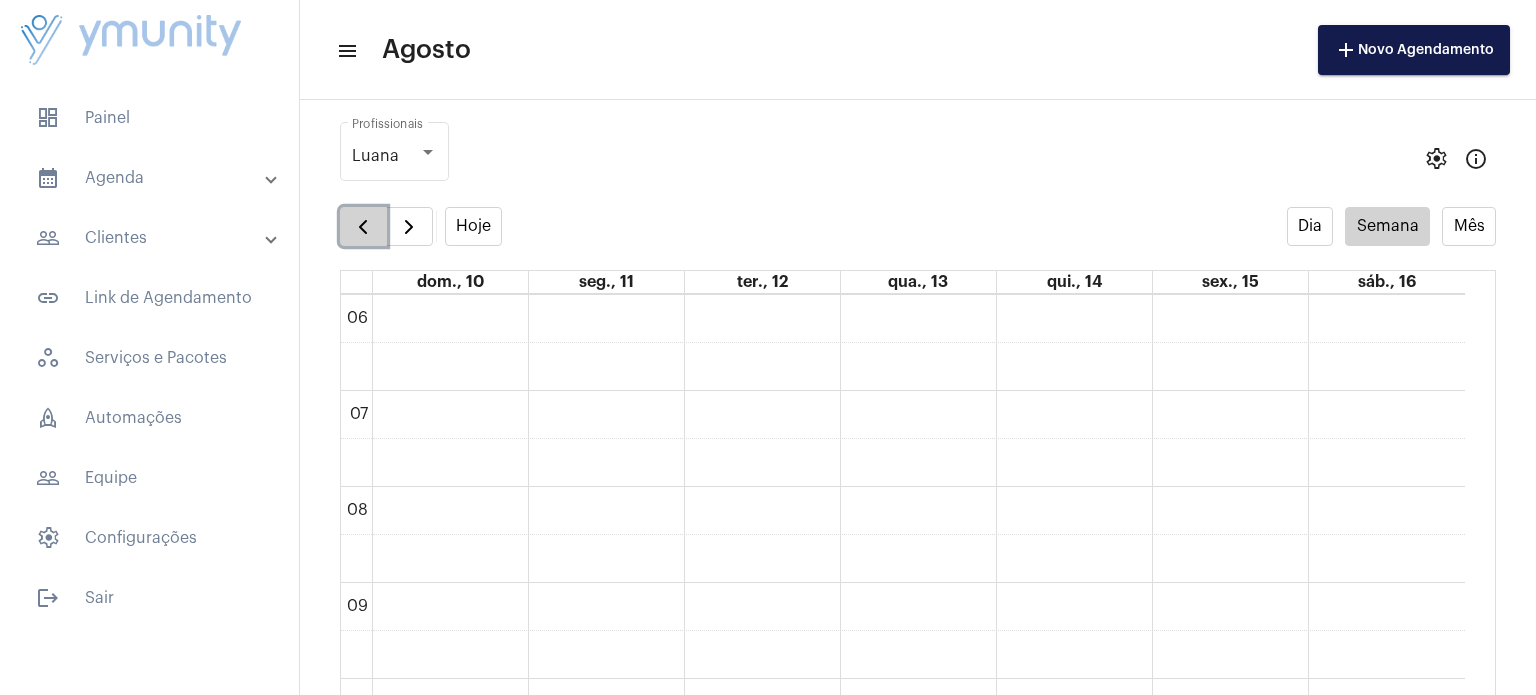 click at bounding box center (363, 227) 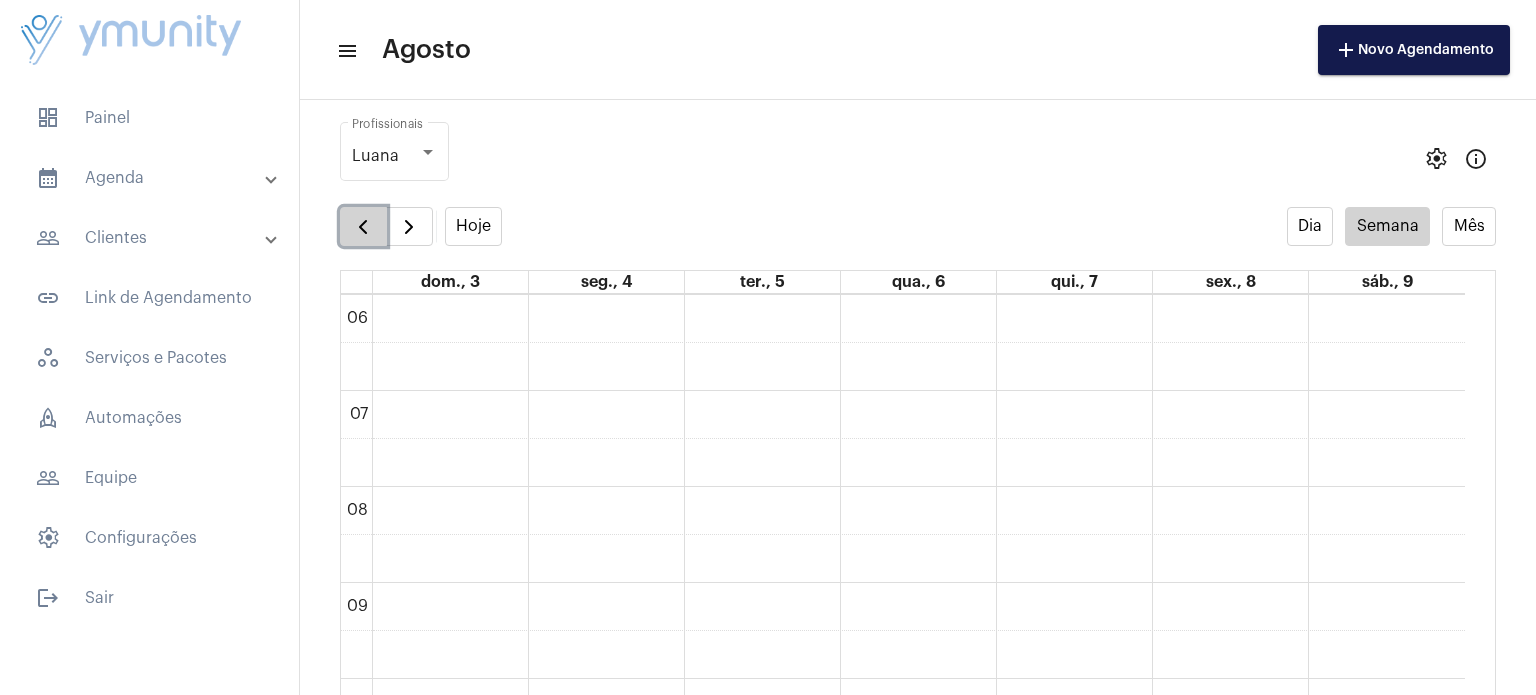 click at bounding box center [363, 227] 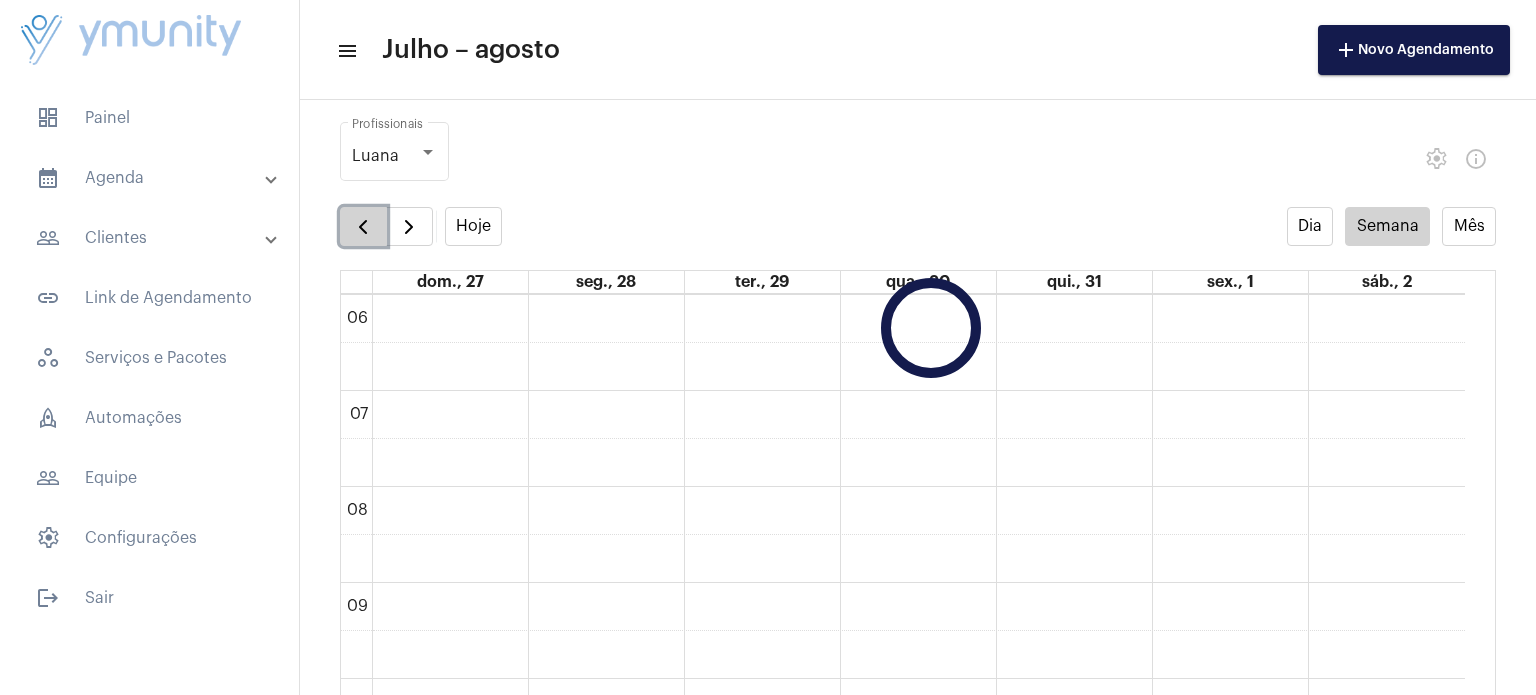 click at bounding box center (363, 227) 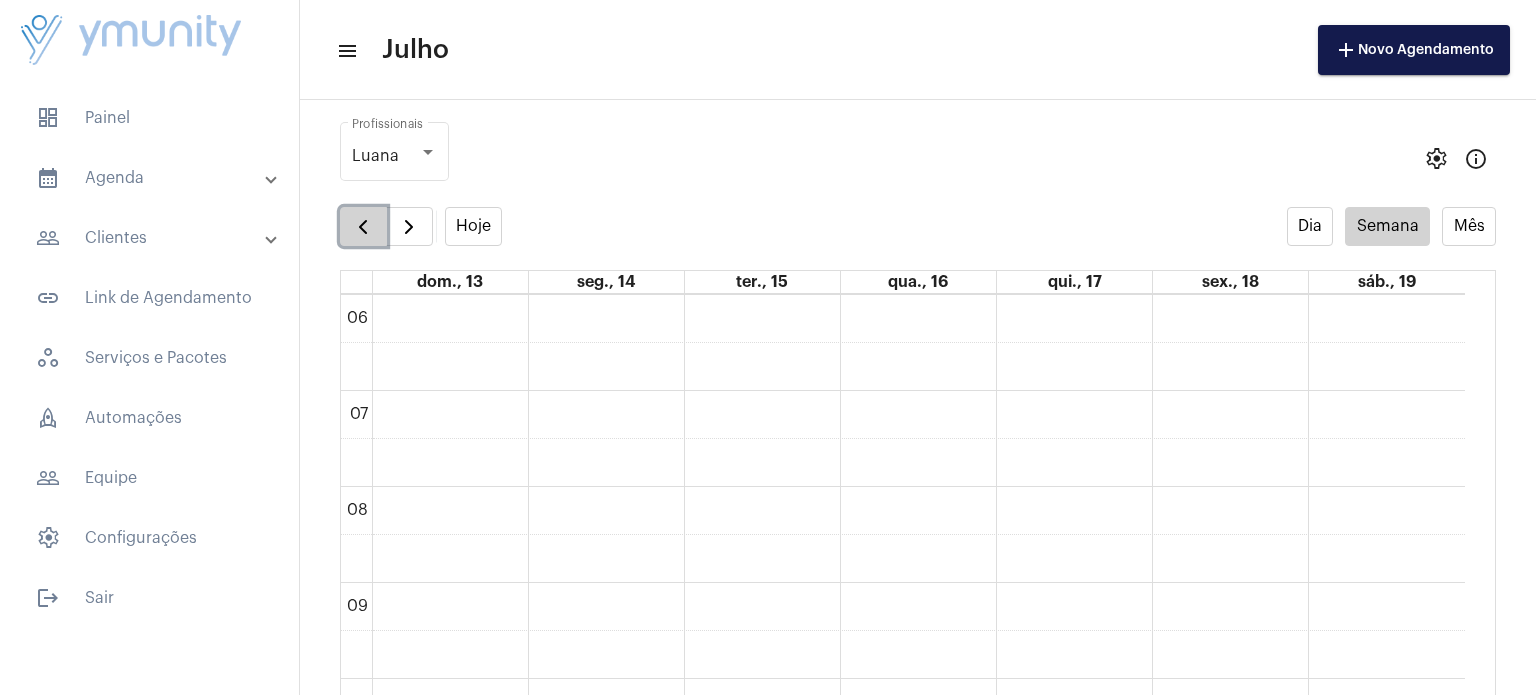 click at bounding box center (363, 227) 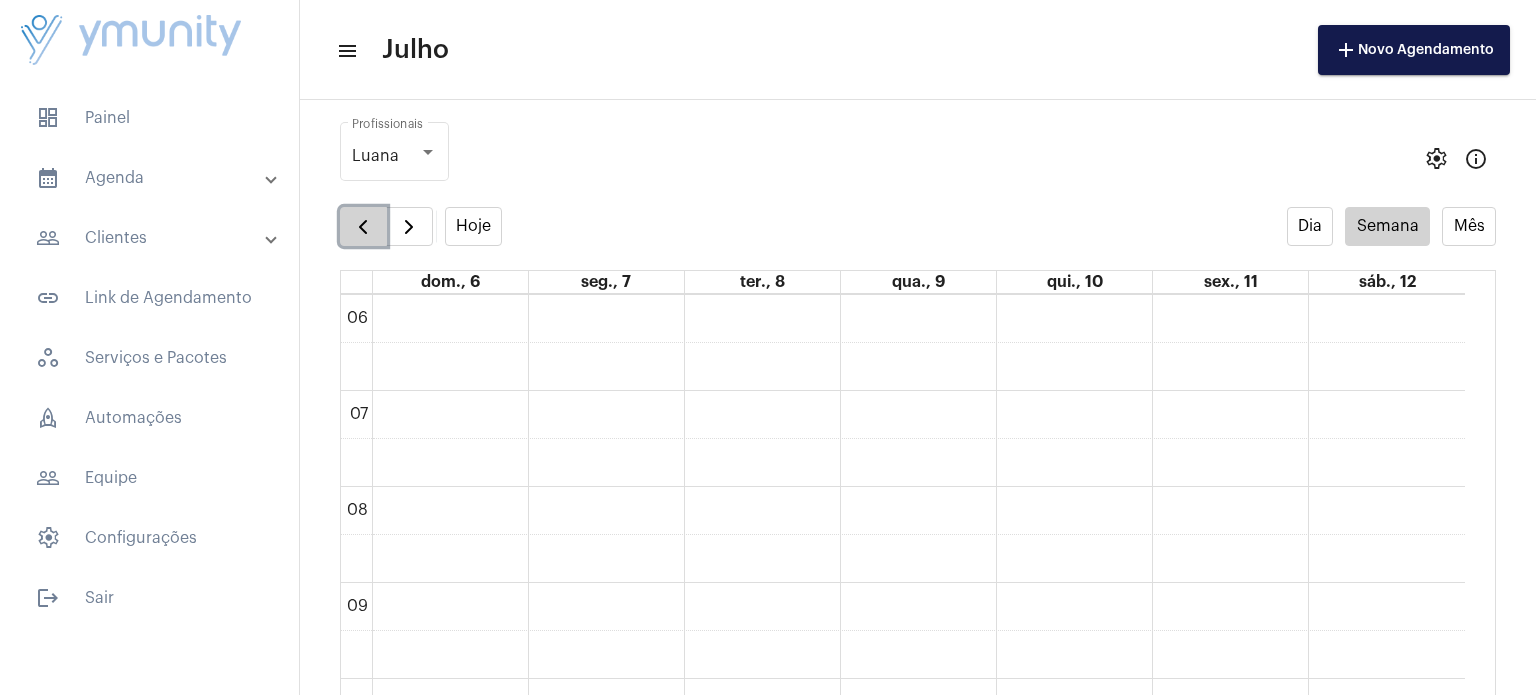 click at bounding box center (363, 227) 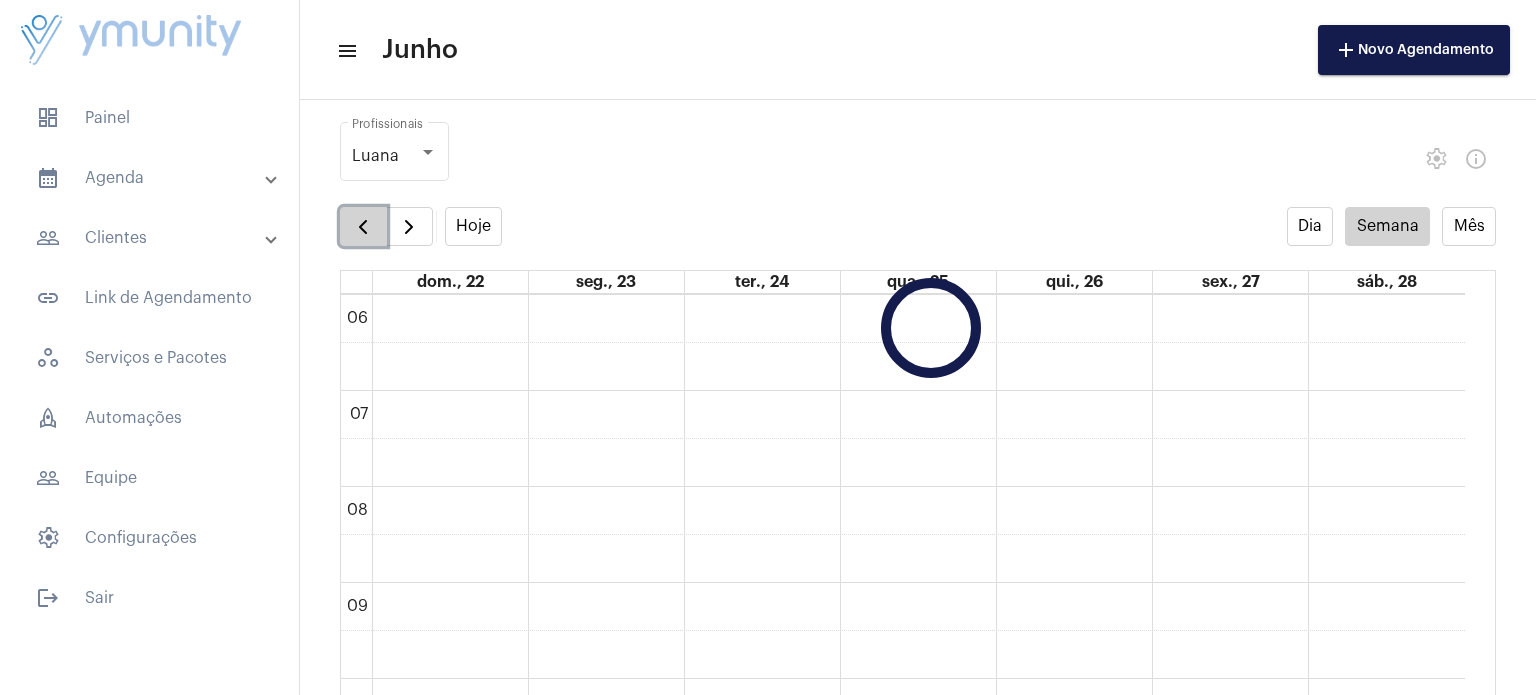 click at bounding box center [363, 227] 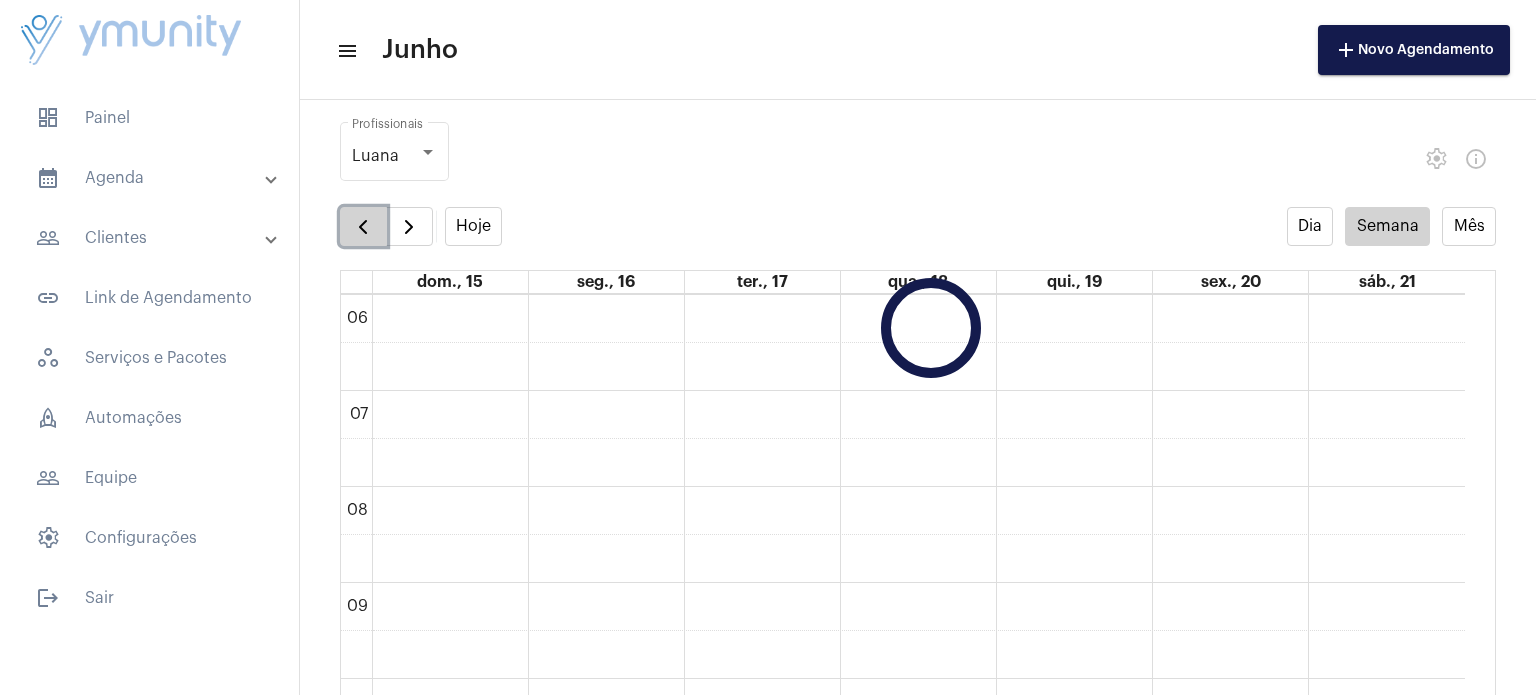 click at bounding box center [363, 227] 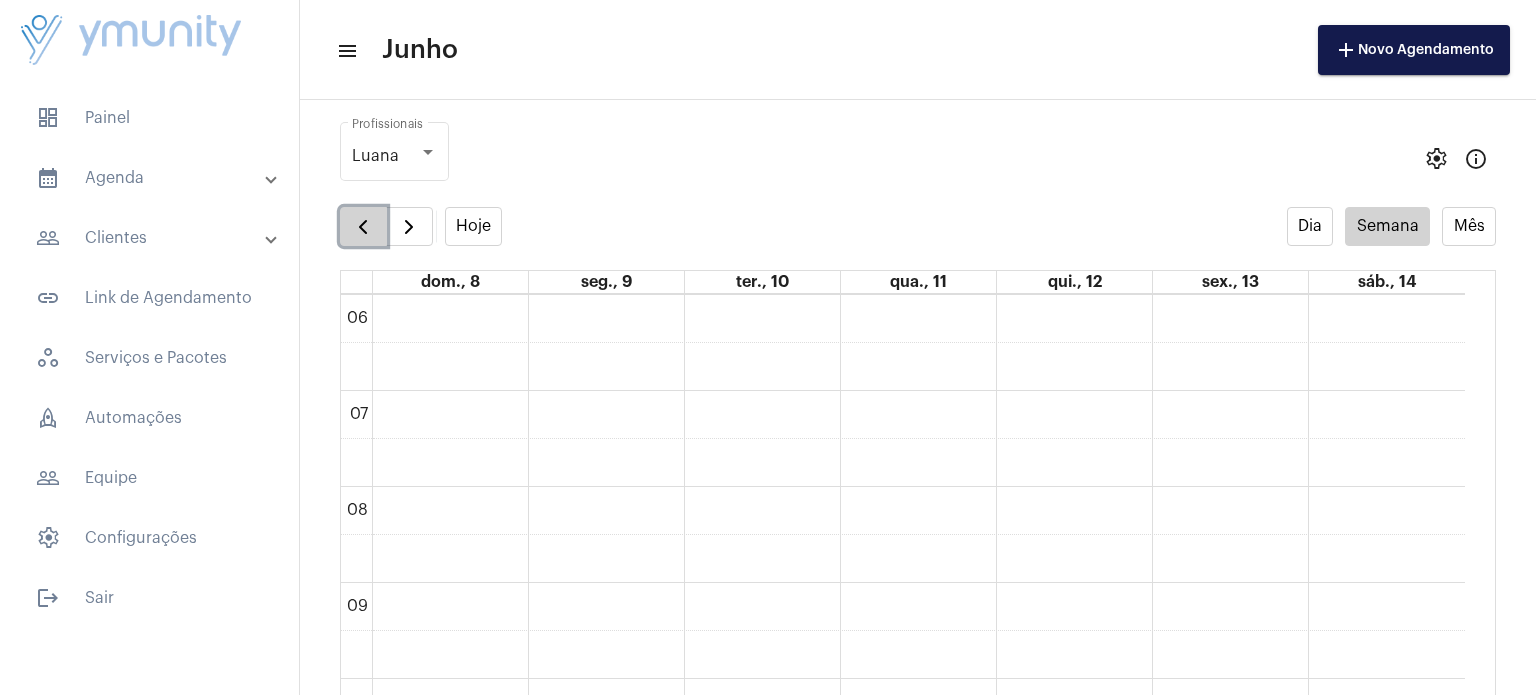 click at bounding box center (363, 227) 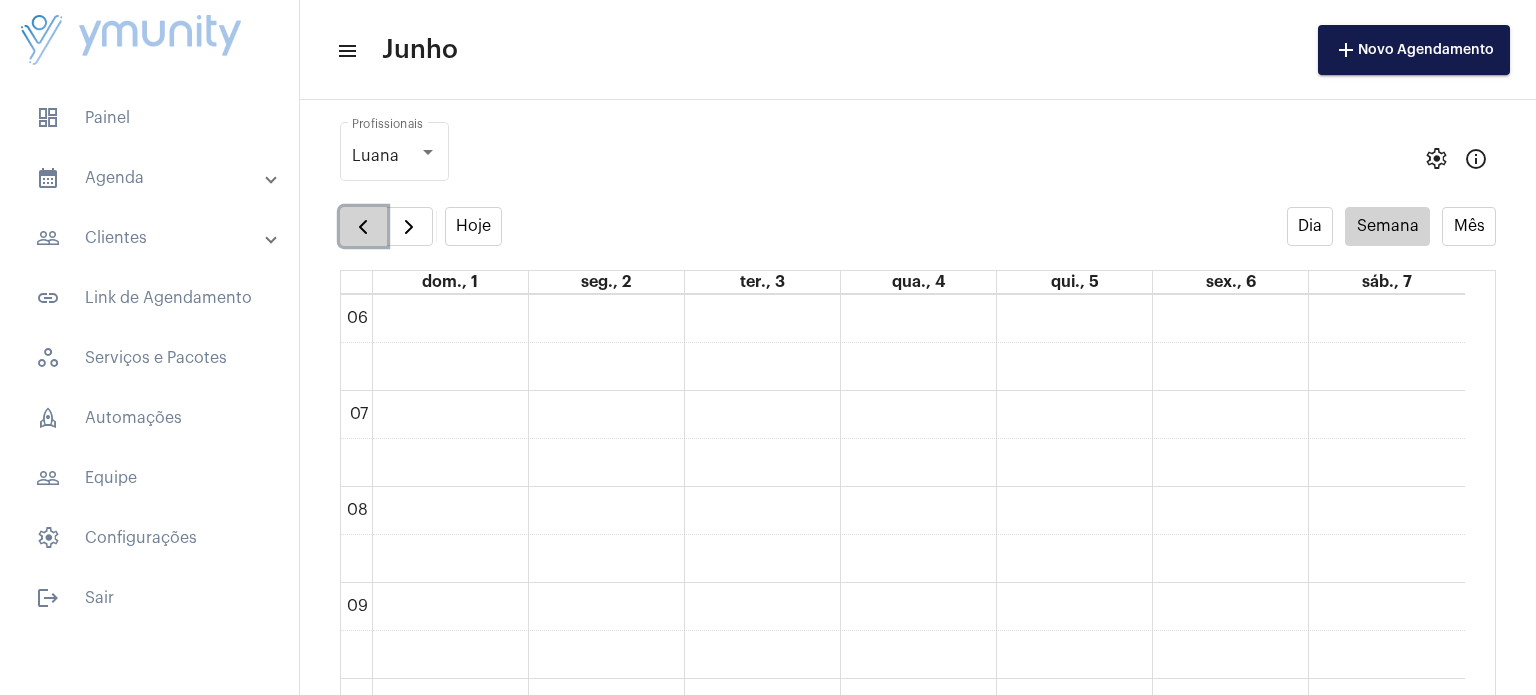 click at bounding box center (363, 227) 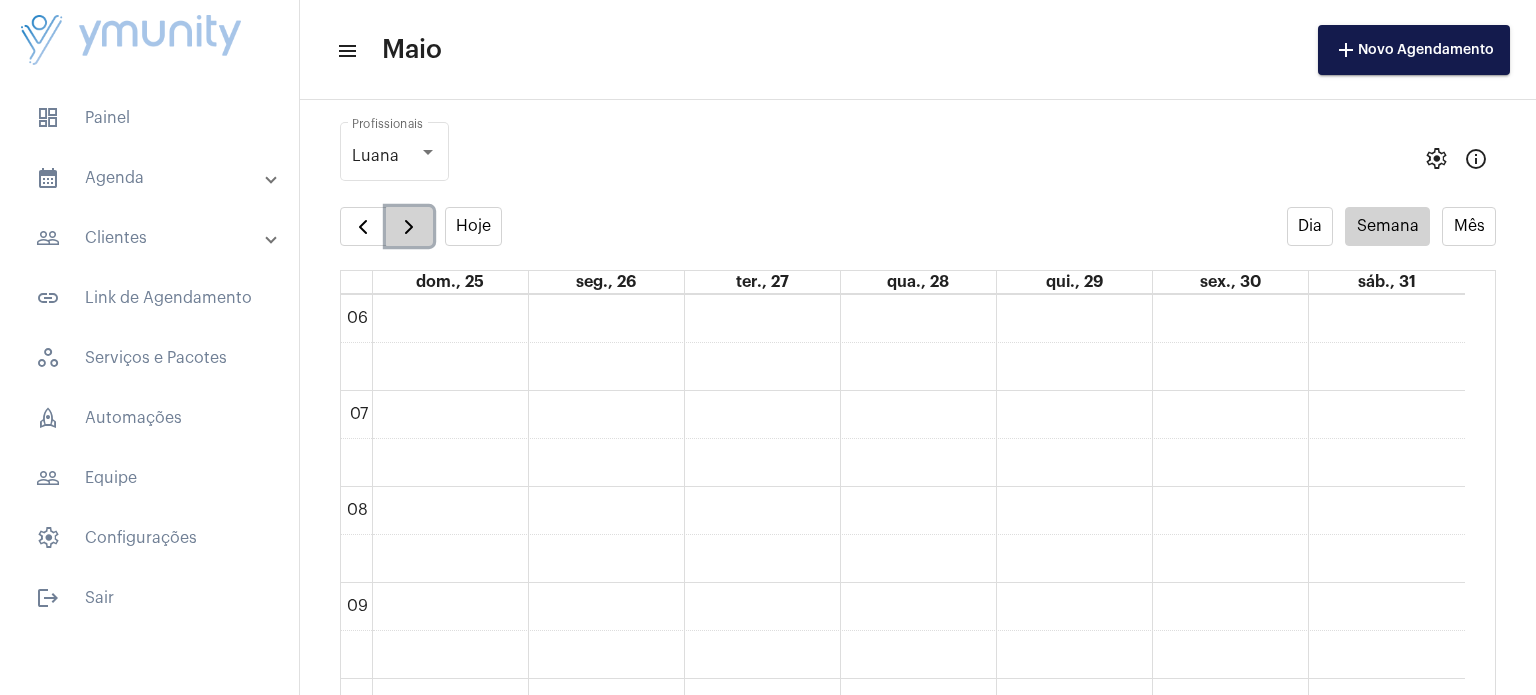 click at bounding box center [409, 227] 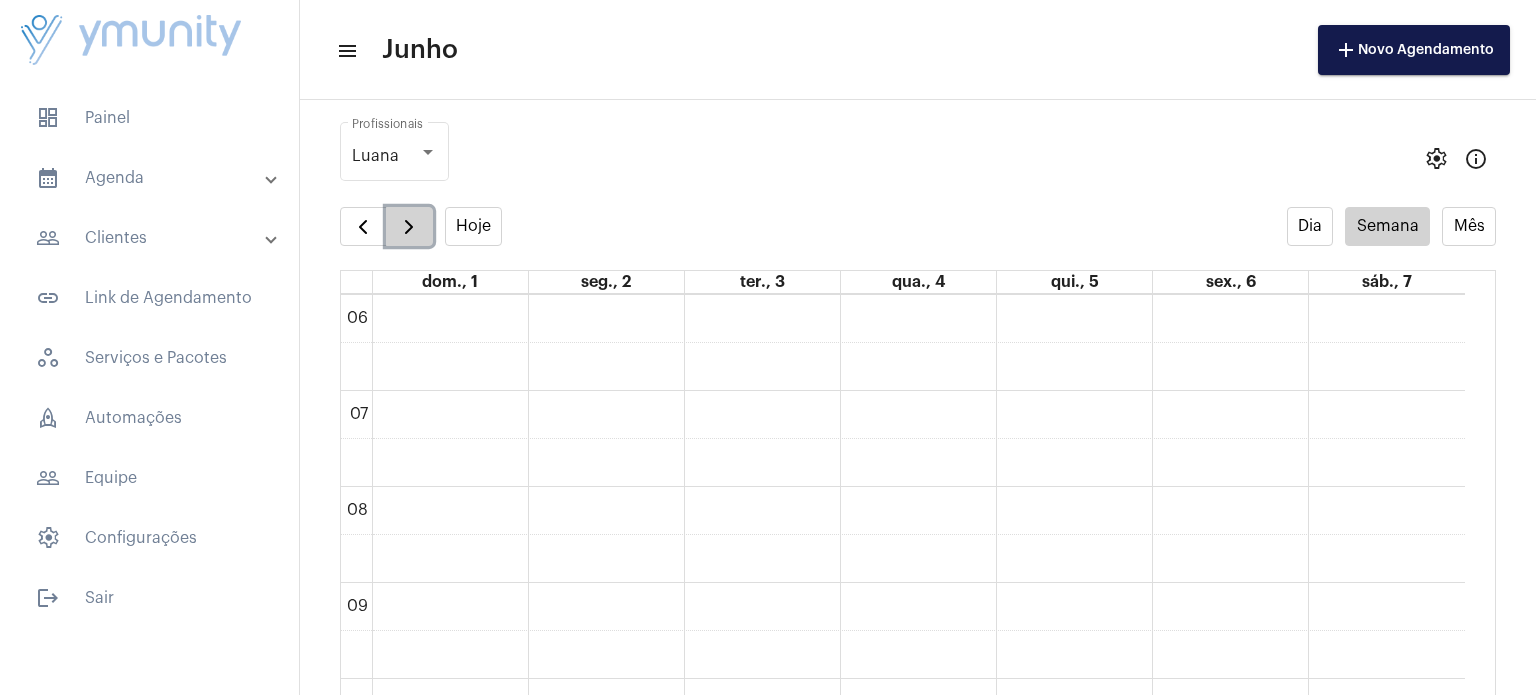 click at bounding box center [409, 227] 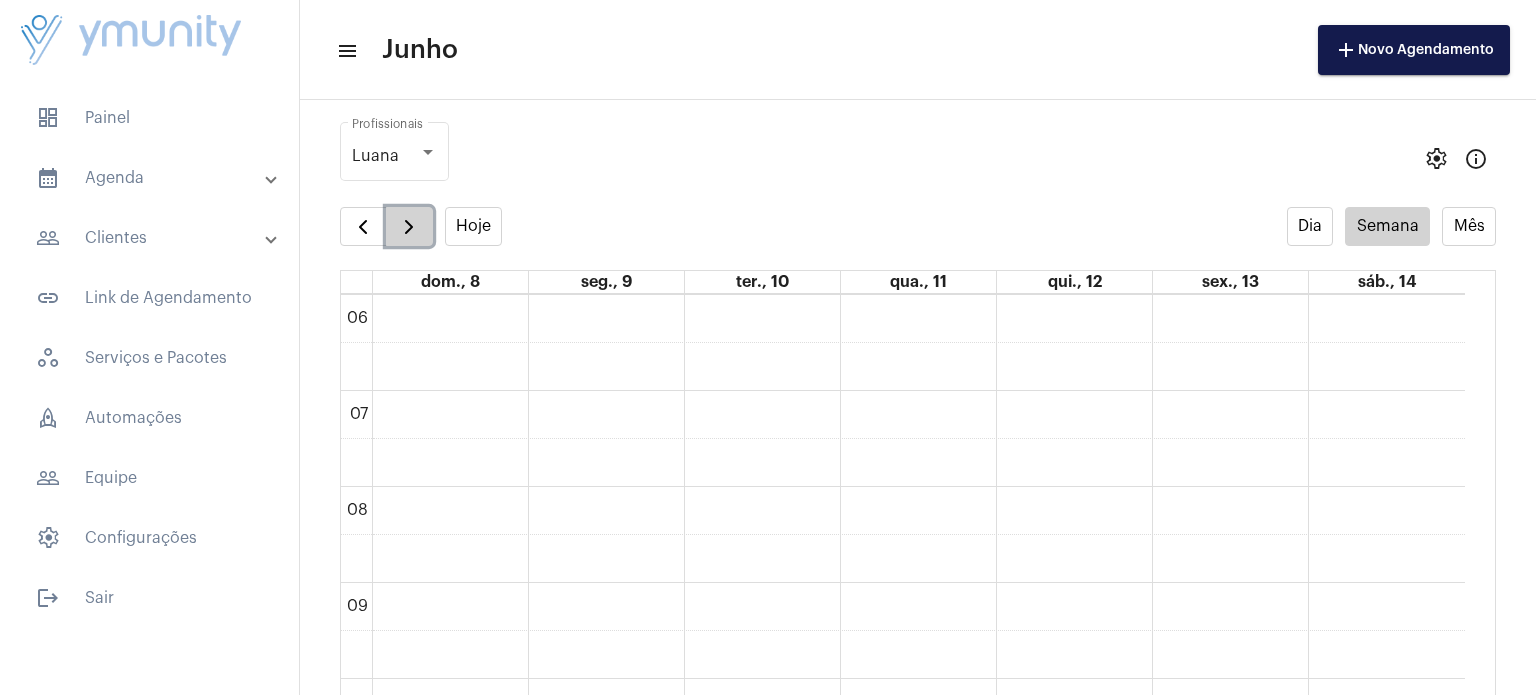 click at bounding box center (409, 227) 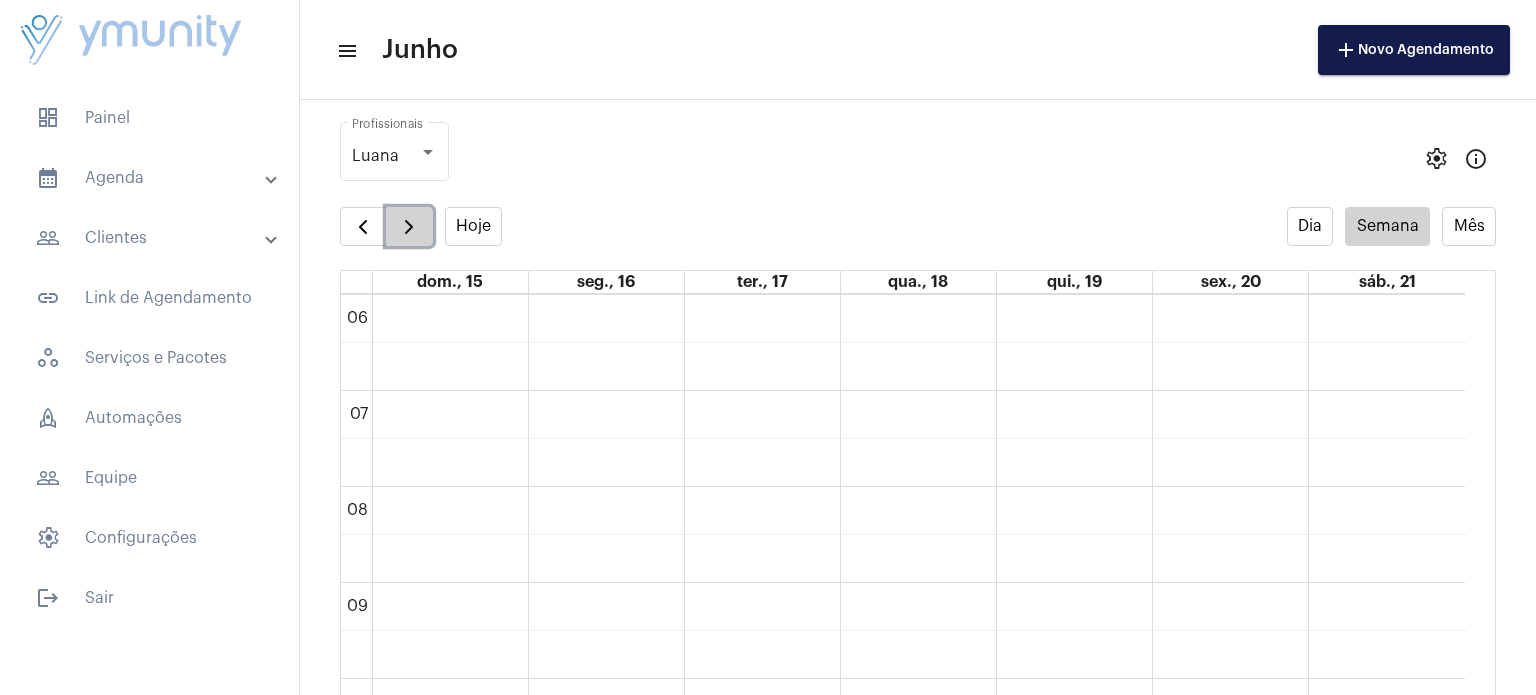 click at bounding box center [409, 227] 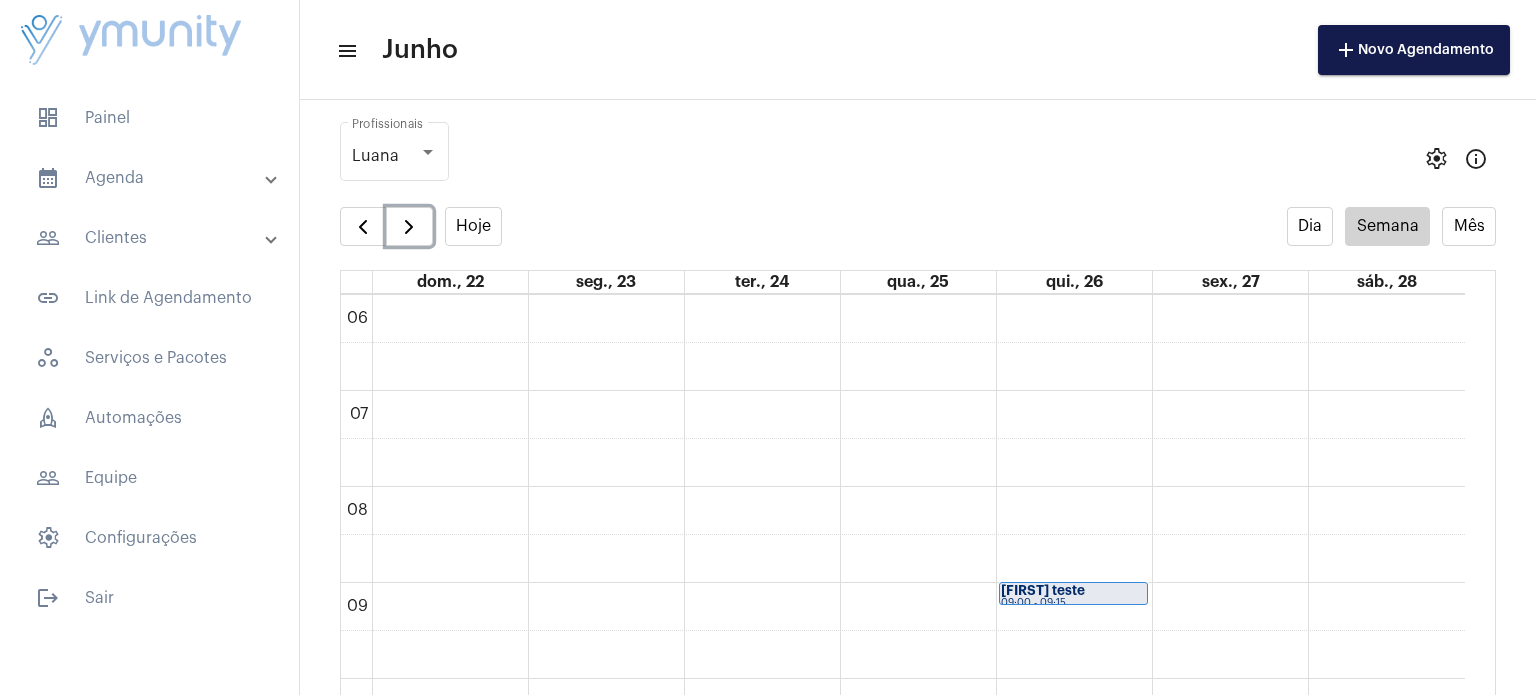 click on "[FIRST] teste" at bounding box center (1043, 590) 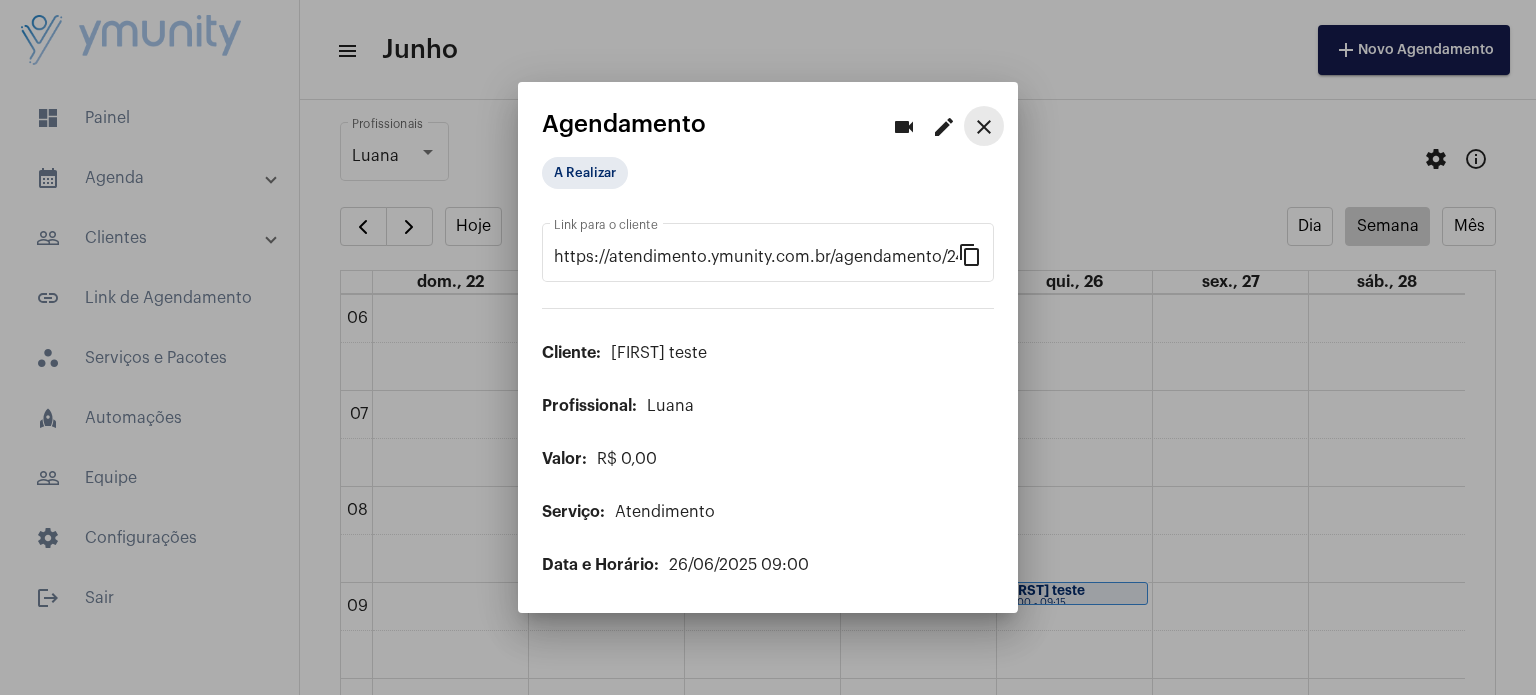 click on "close" at bounding box center [984, 127] 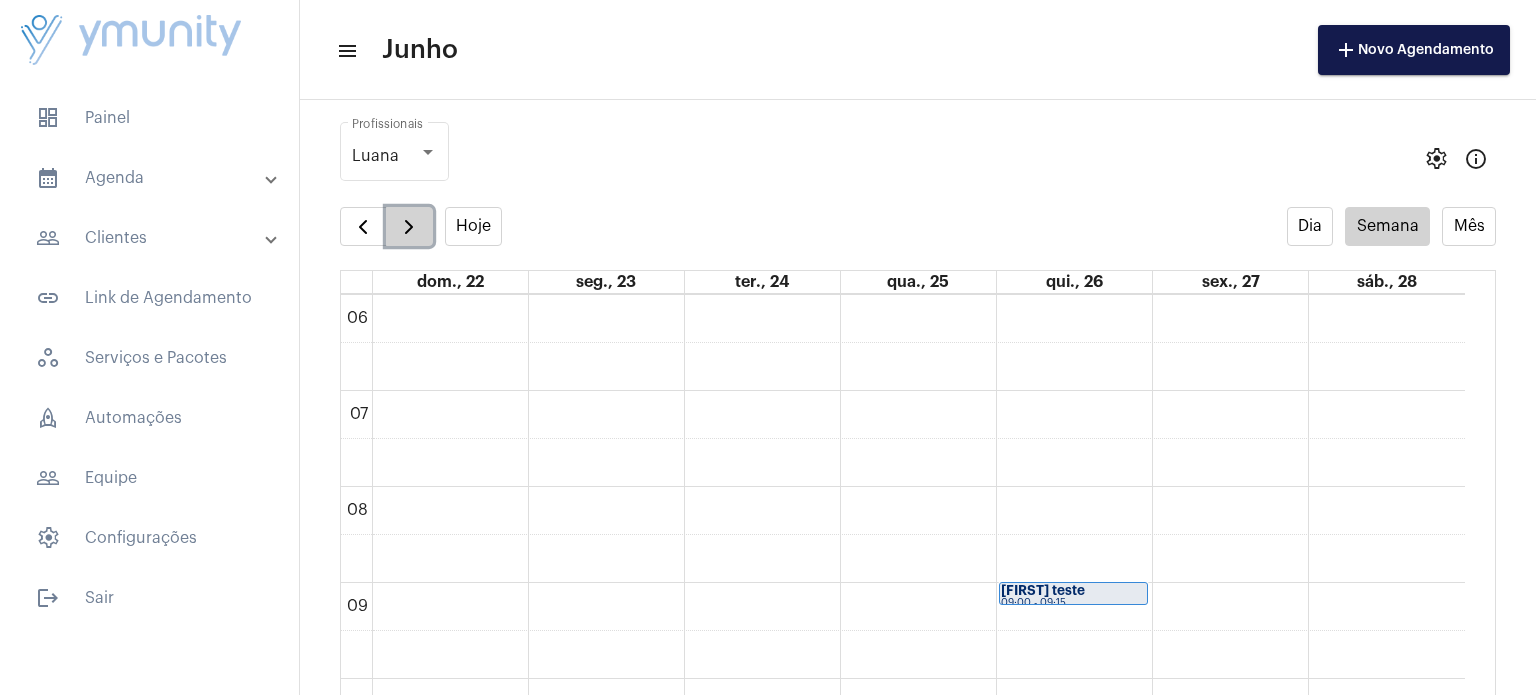click at bounding box center (409, 227) 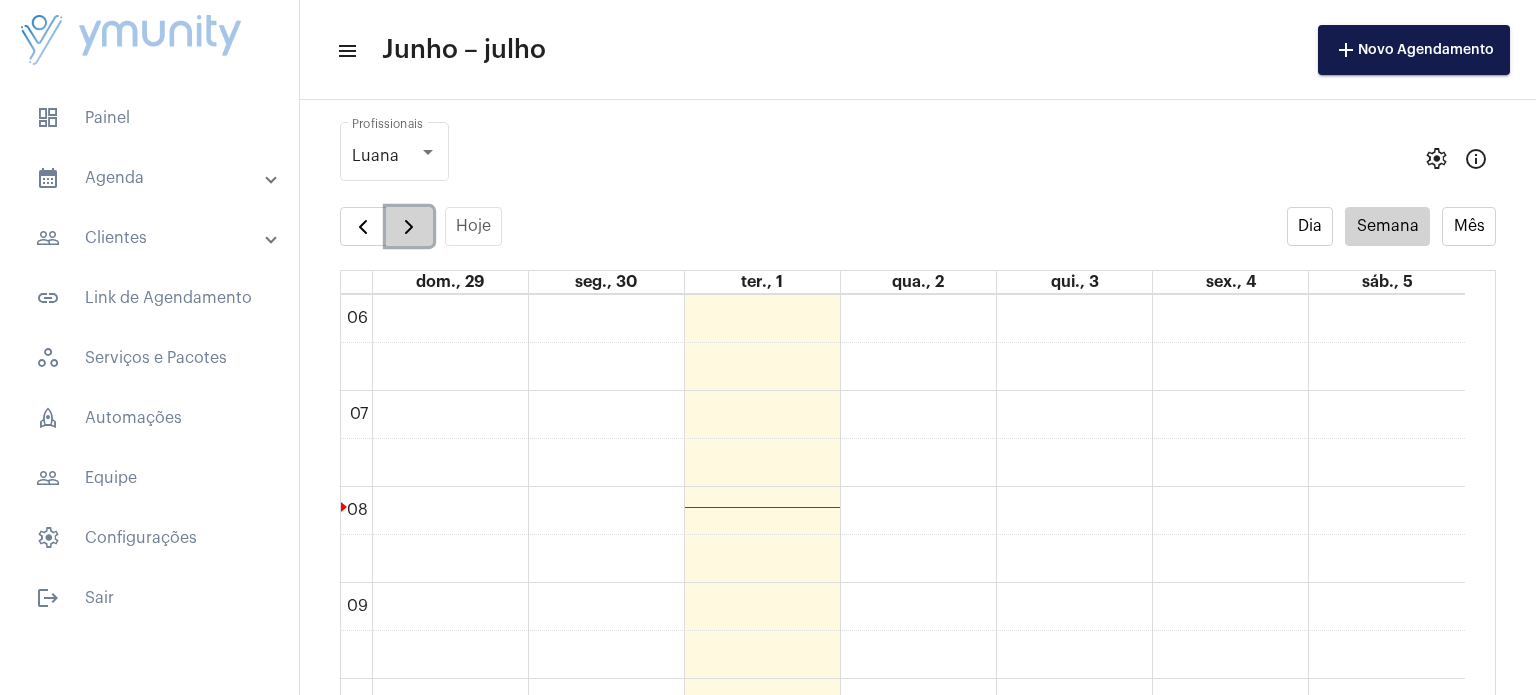click at bounding box center (409, 227) 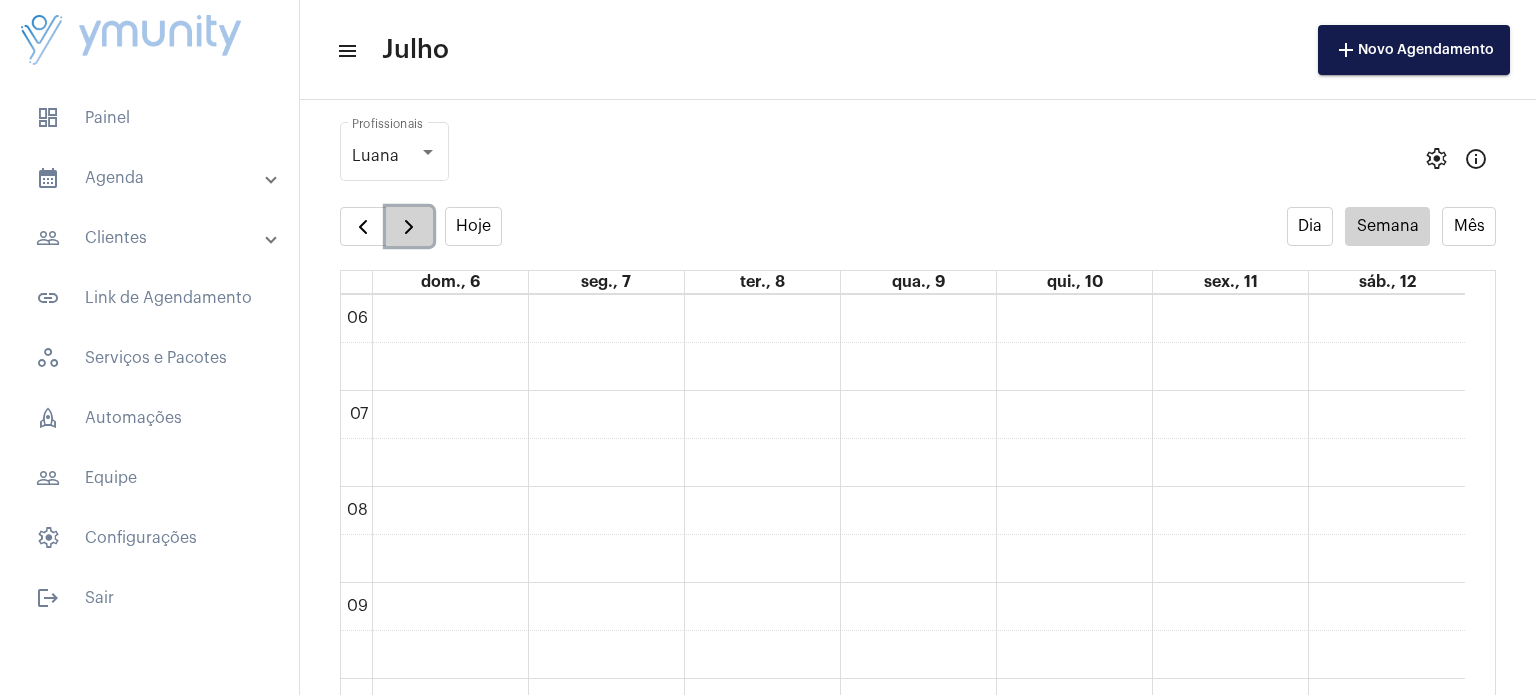 click at bounding box center [409, 227] 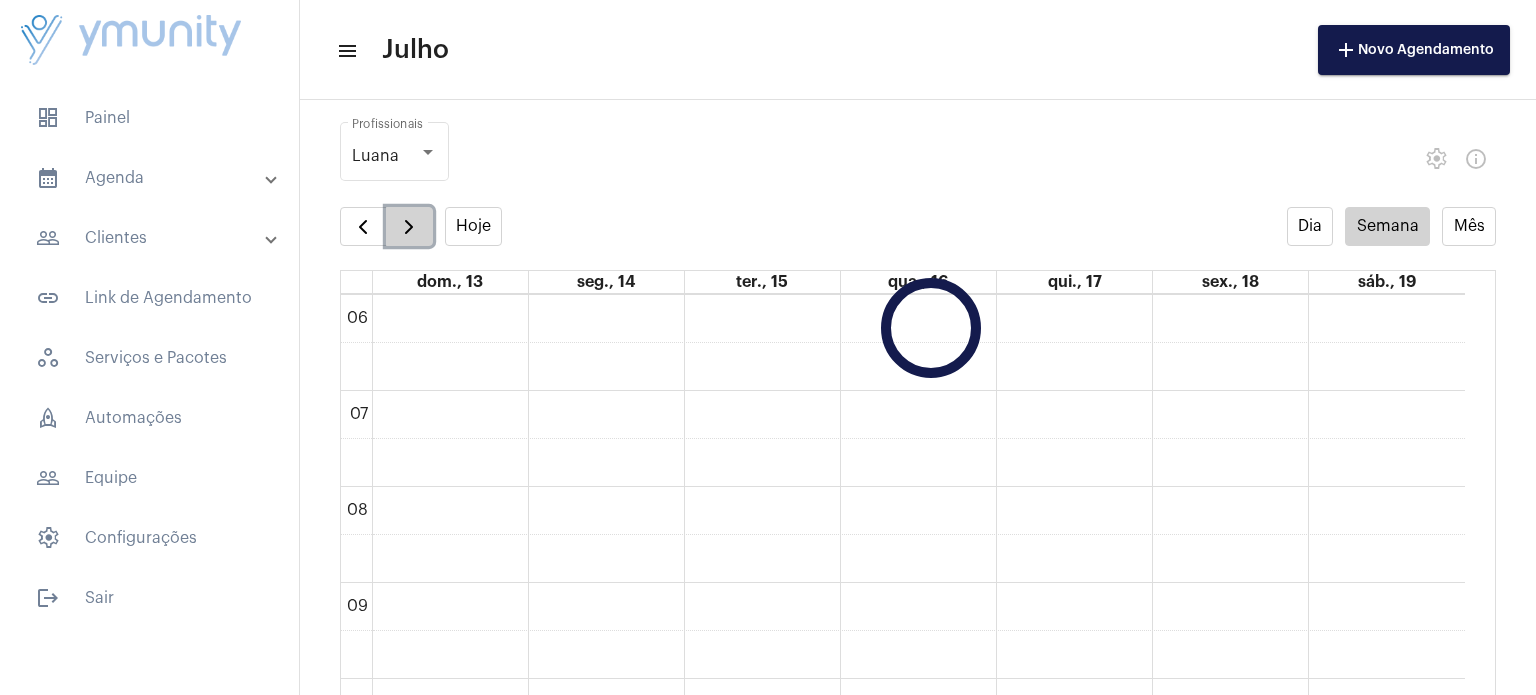 click at bounding box center [409, 227] 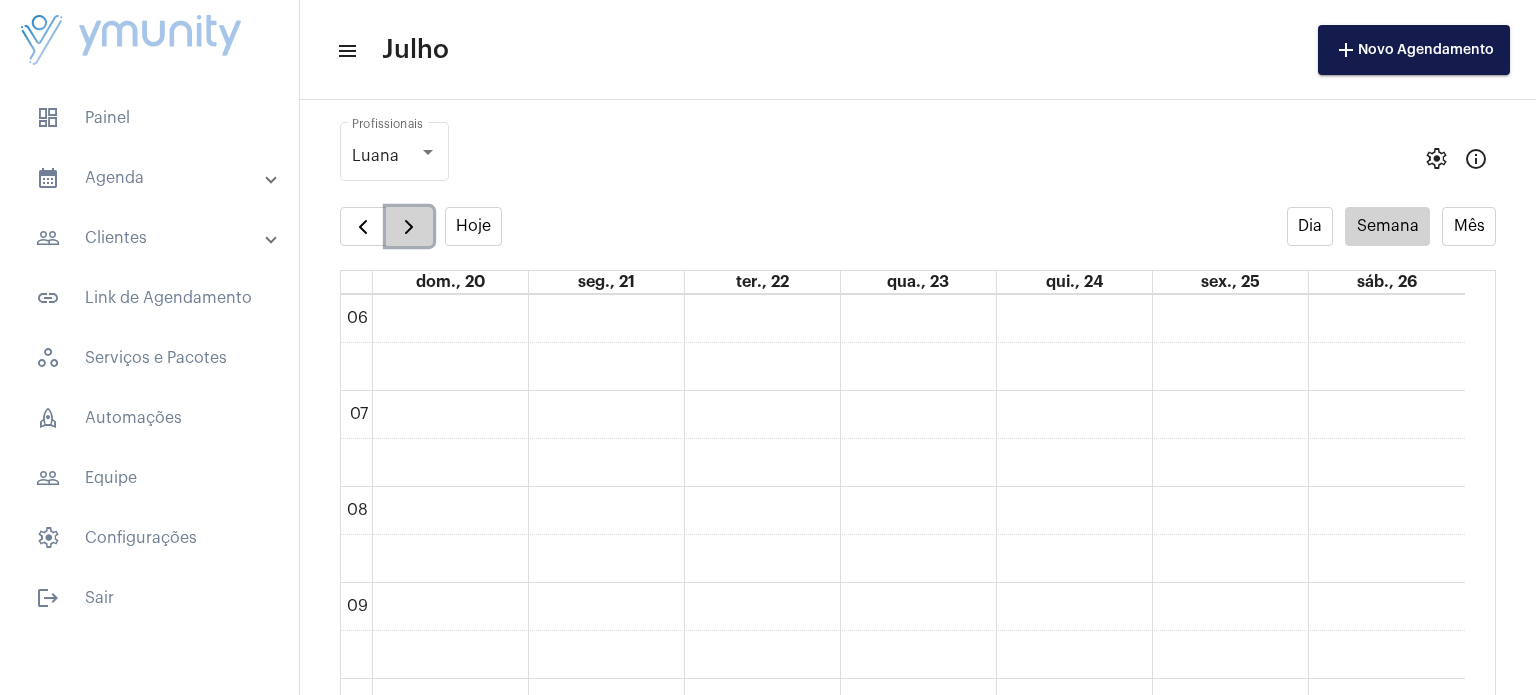 click at bounding box center [409, 227] 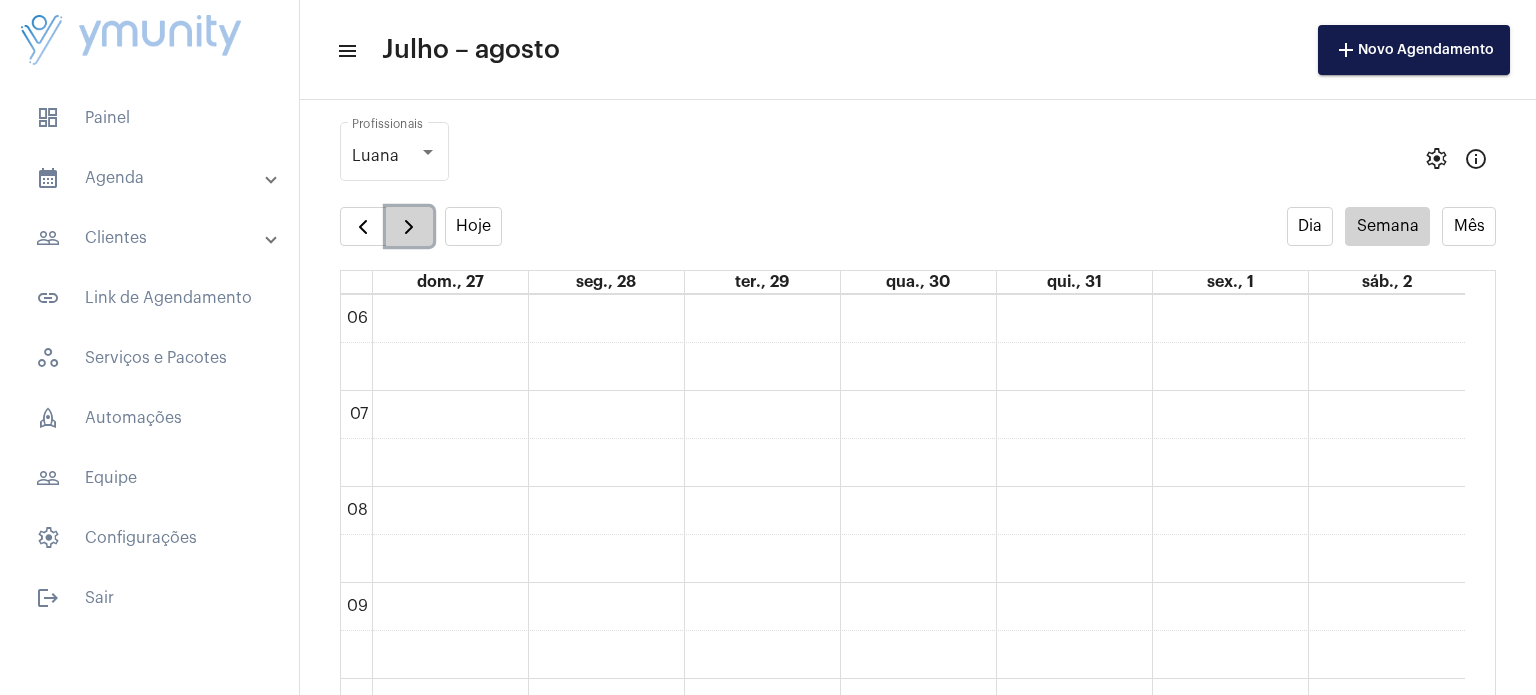 click at bounding box center (409, 227) 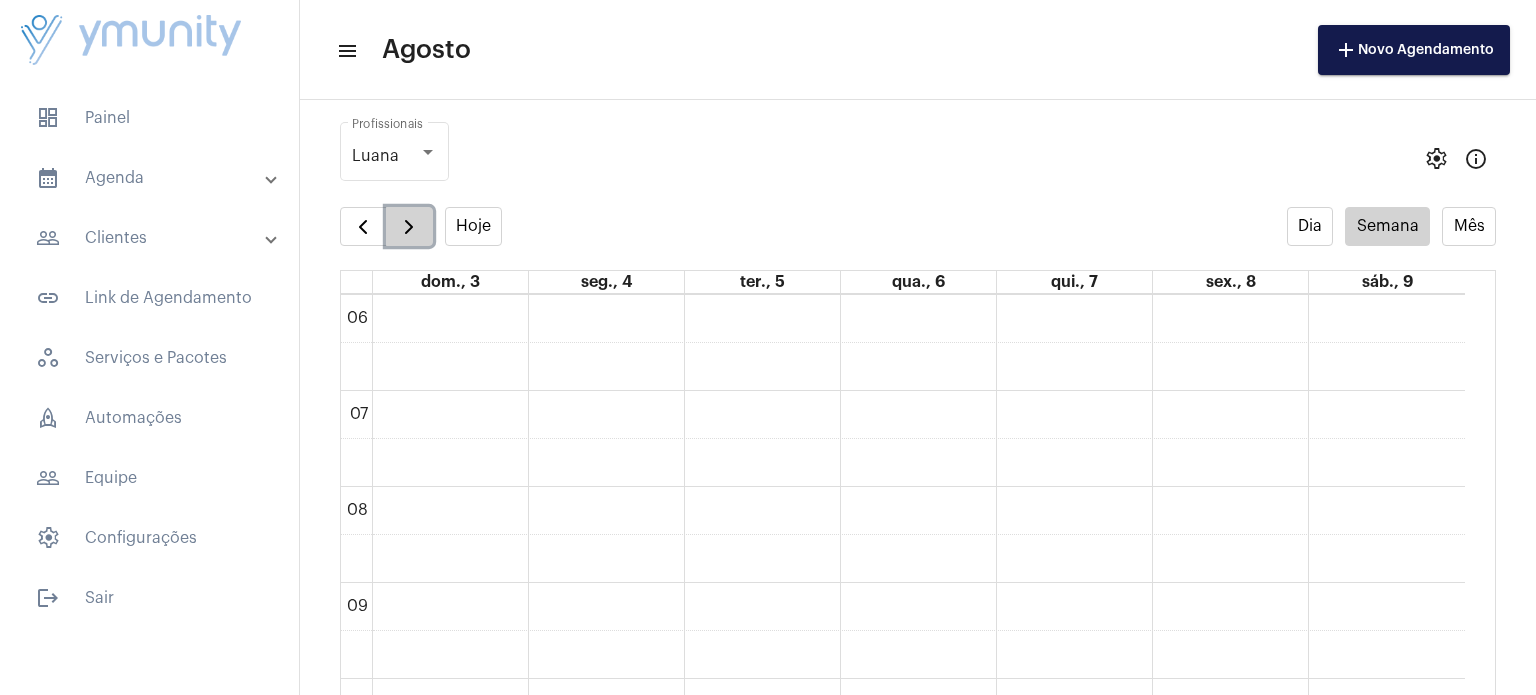 click at bounding box center [409, 227] 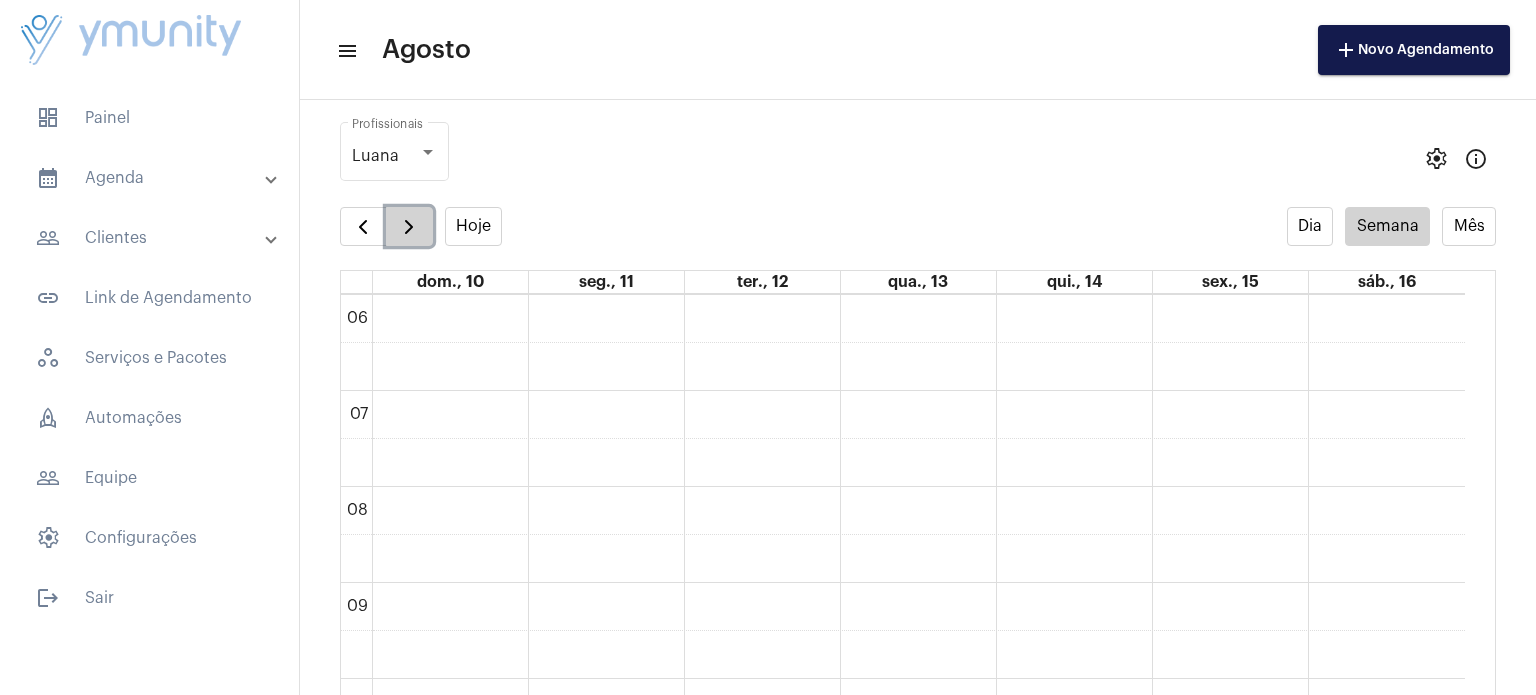 click at bounding box center [409, 227] 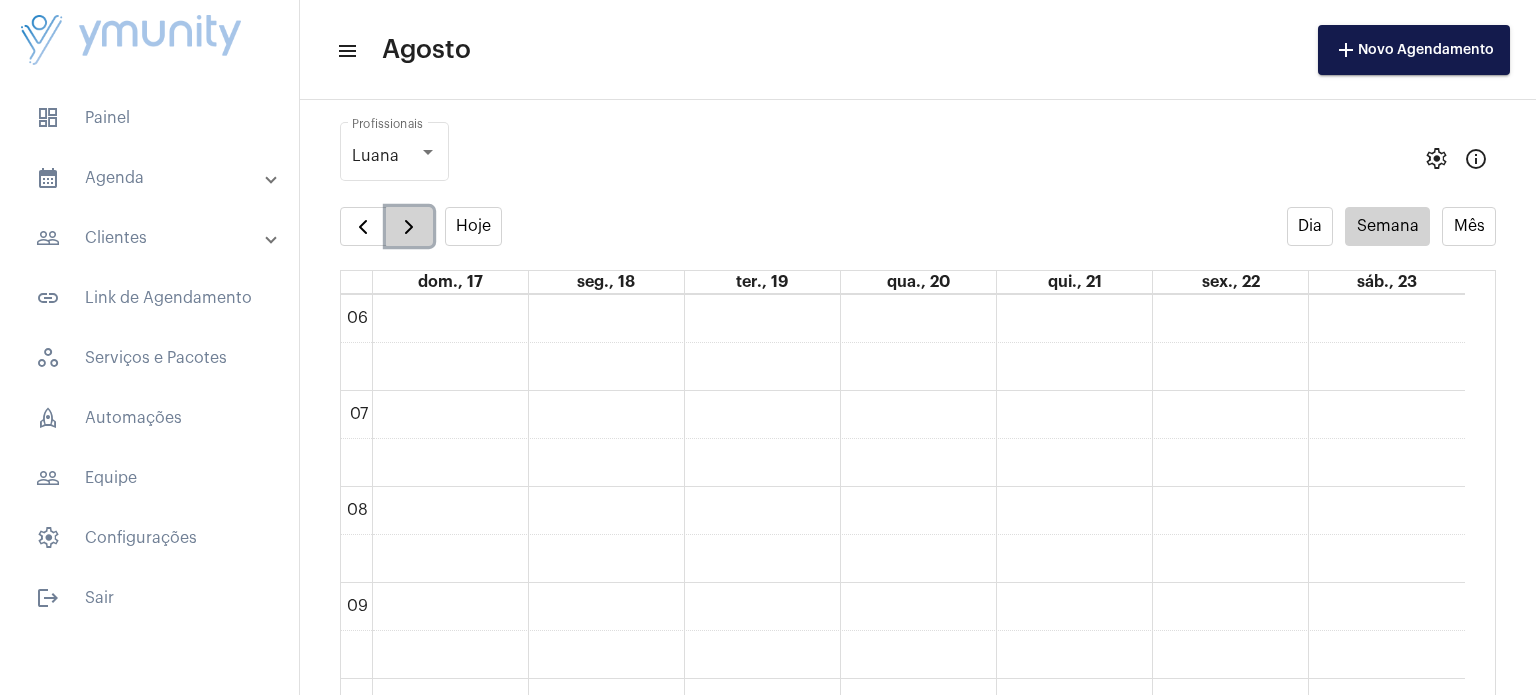 click at bounding box center [409, 227] 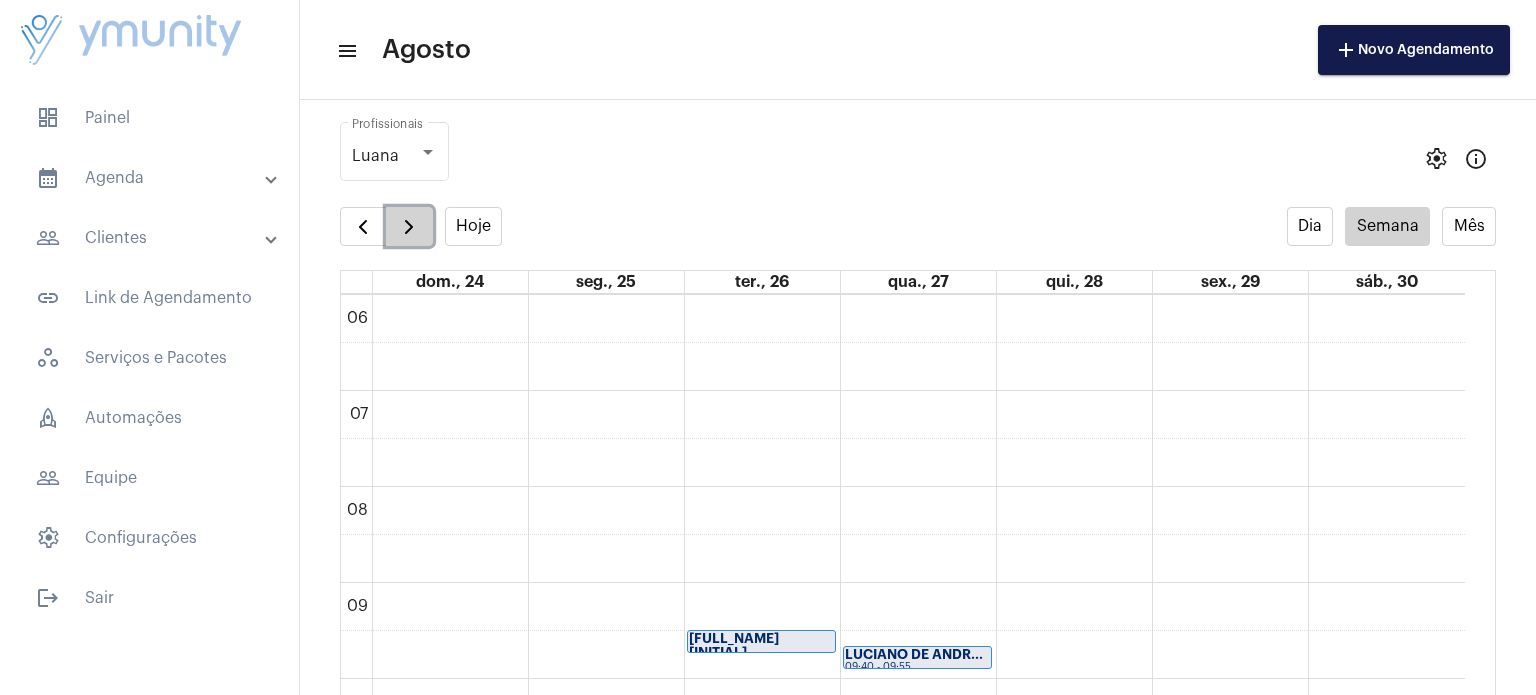 click at bounding box center [409, 227] 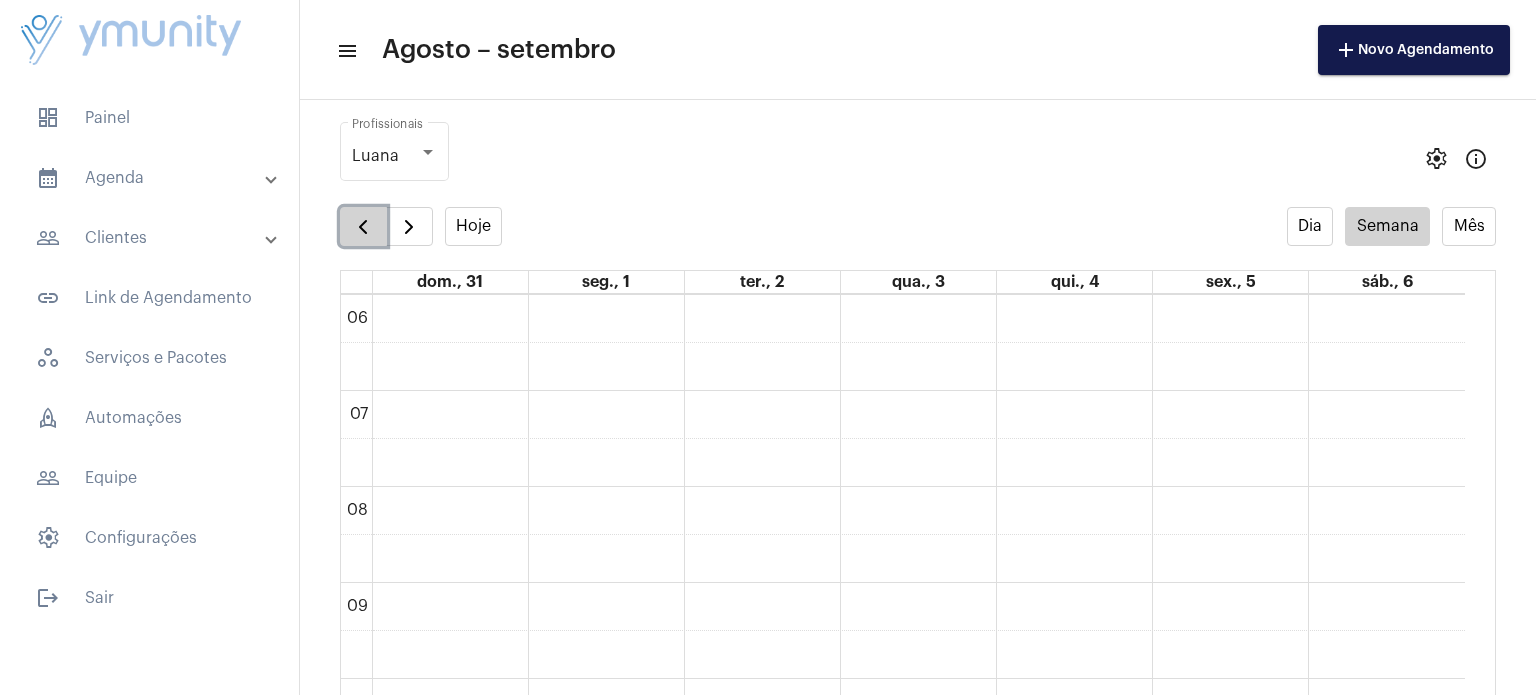 click at bounding box center [363, 227] 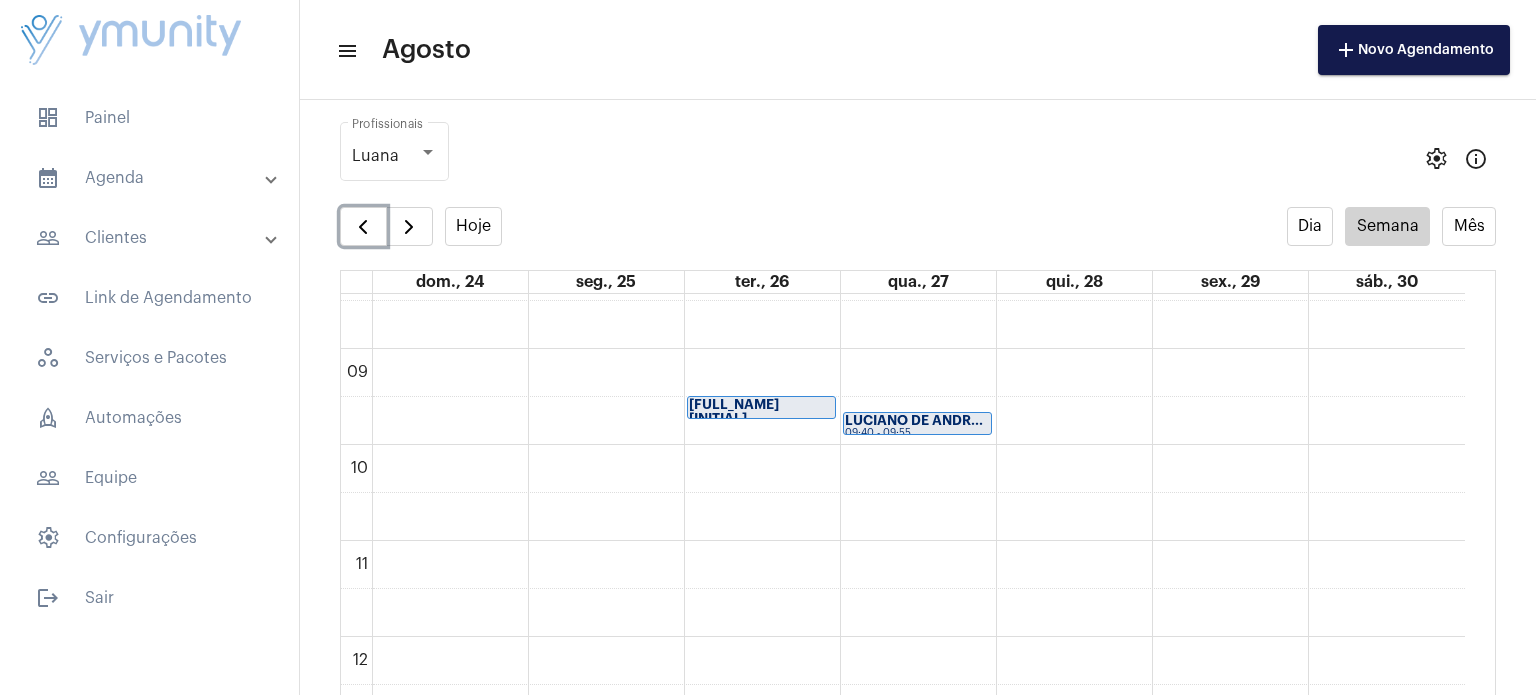scroll, scrollTop: 802, scrollLeft: 0, axis: vertical 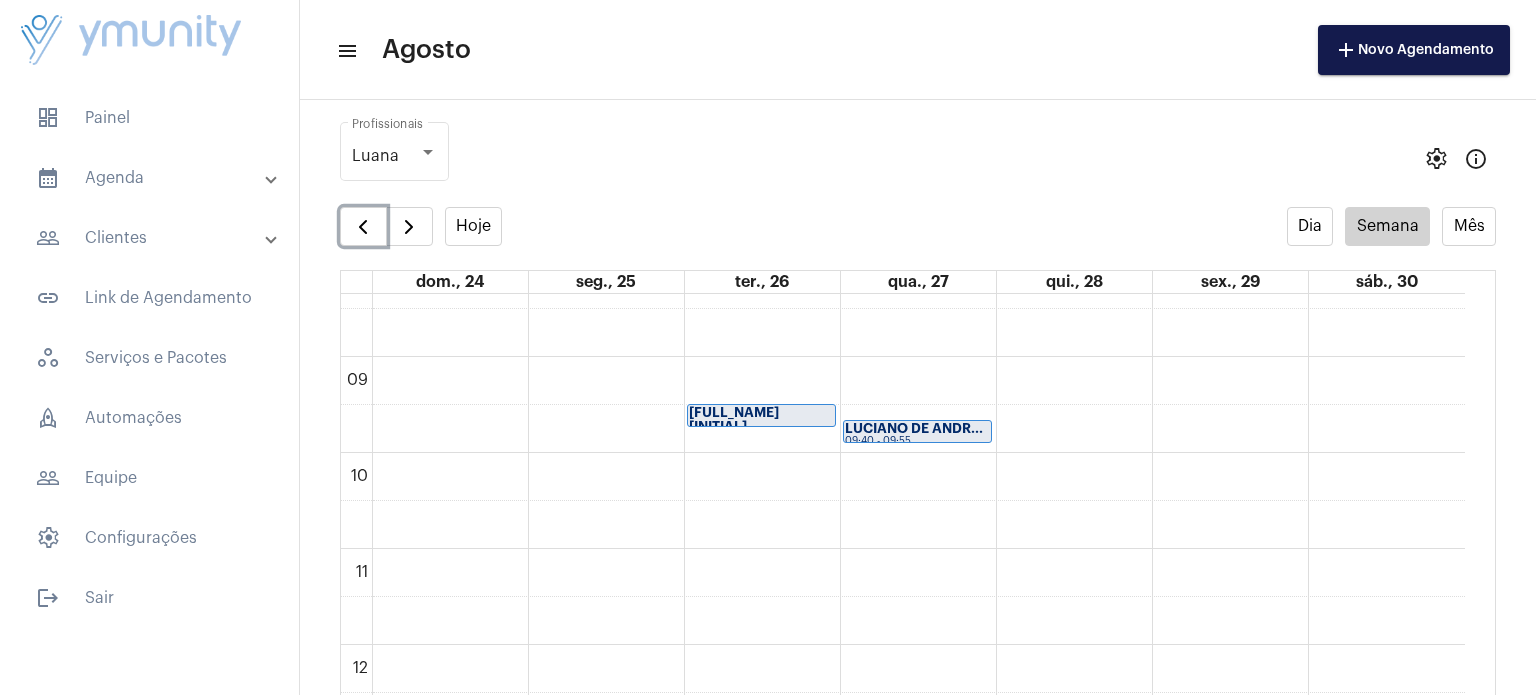 click on "00 01 02 03 04 05 06 07 08 09 10 11 12 13 14 15 16 17 18 19 20 21 22 23
[FIRST] [LAST] [INITIAL]
09:30 - 09:45
[FIRST] [LAST] [INITIAL]
09:40 - 09:55" at bounding box center (903, 644) 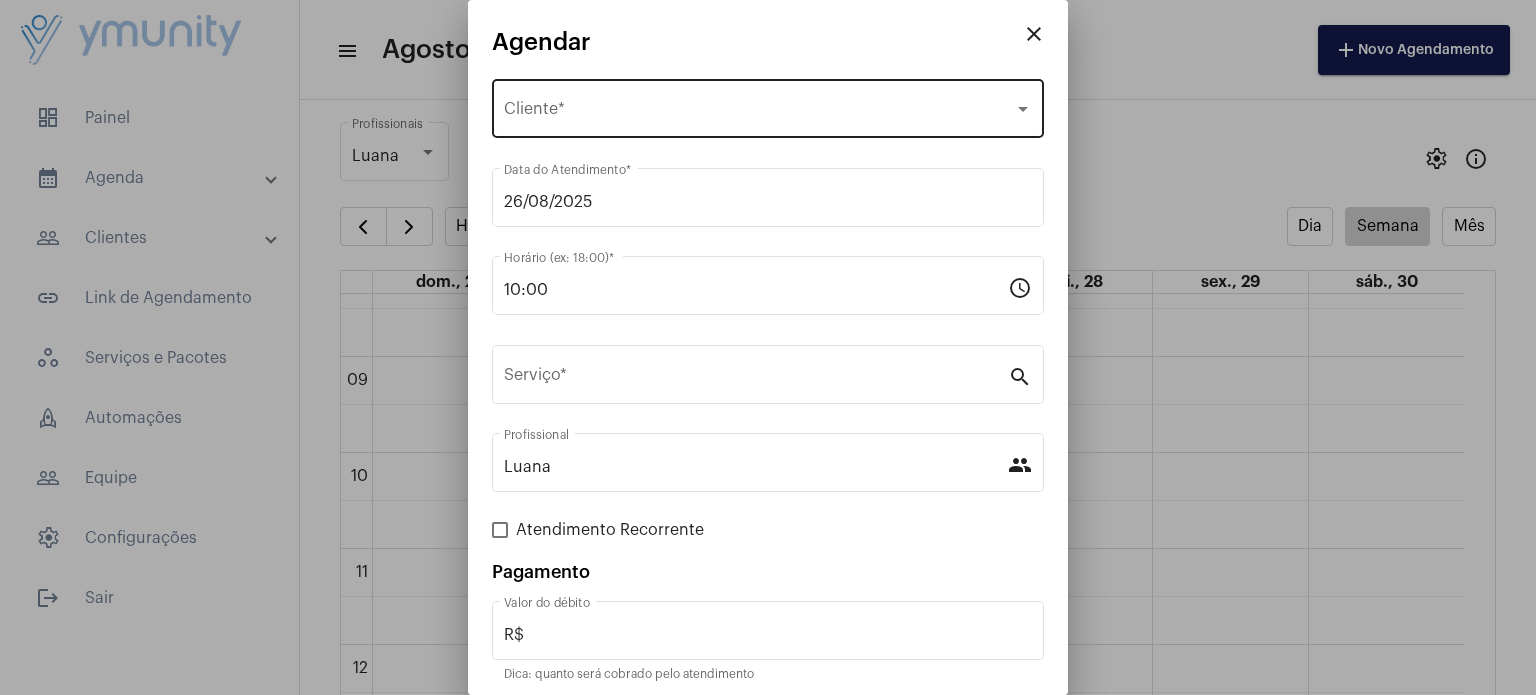 click on "Selecione o Cliente Cliente  *" at bounding box center [768, 106] 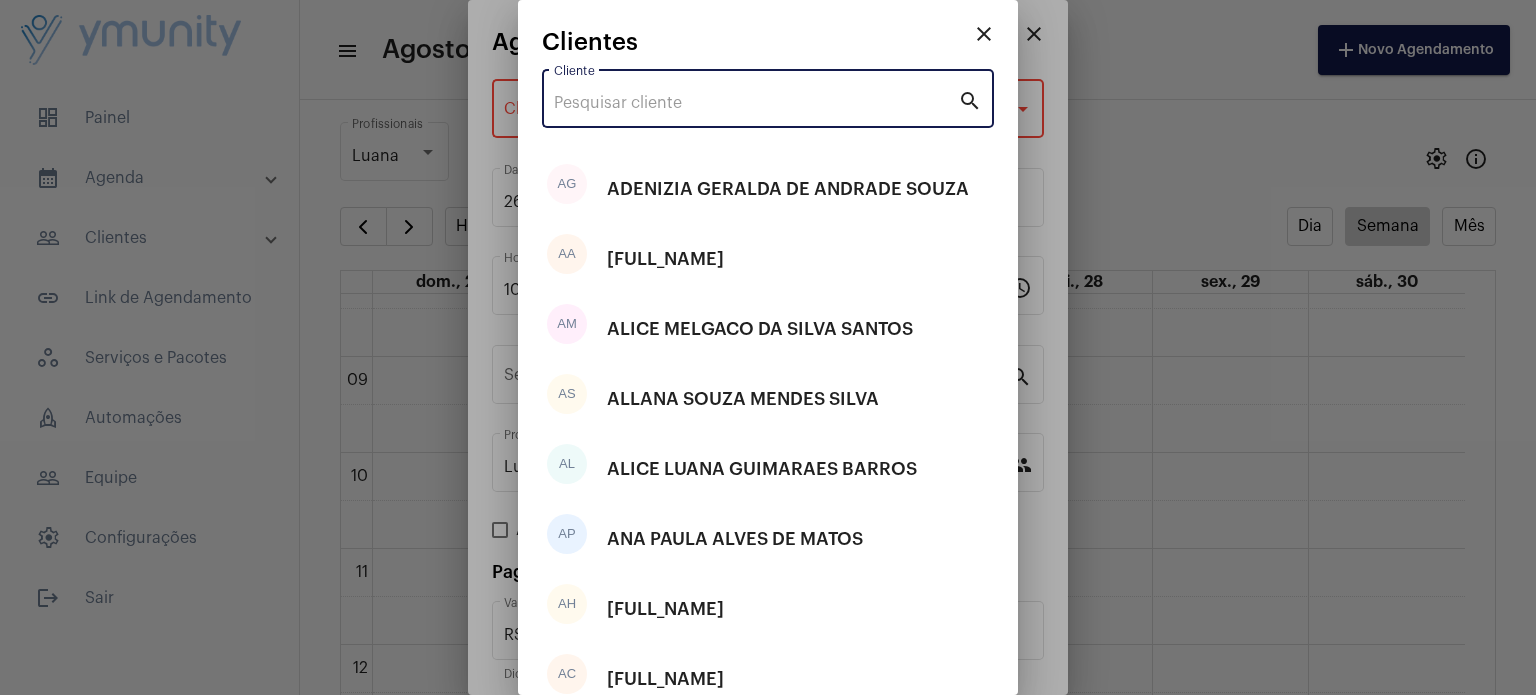 click on "Cliente" at bounding box center (756, 103) 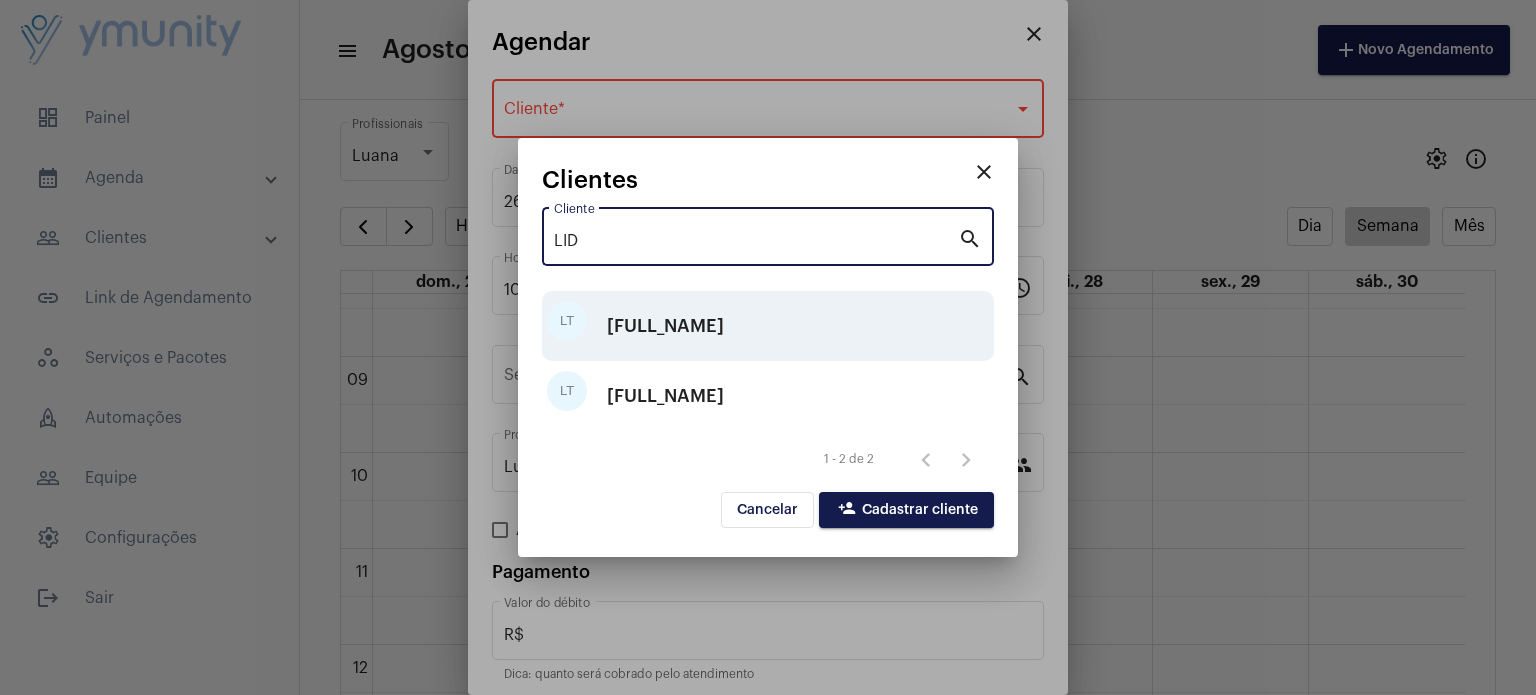 type on "LID" 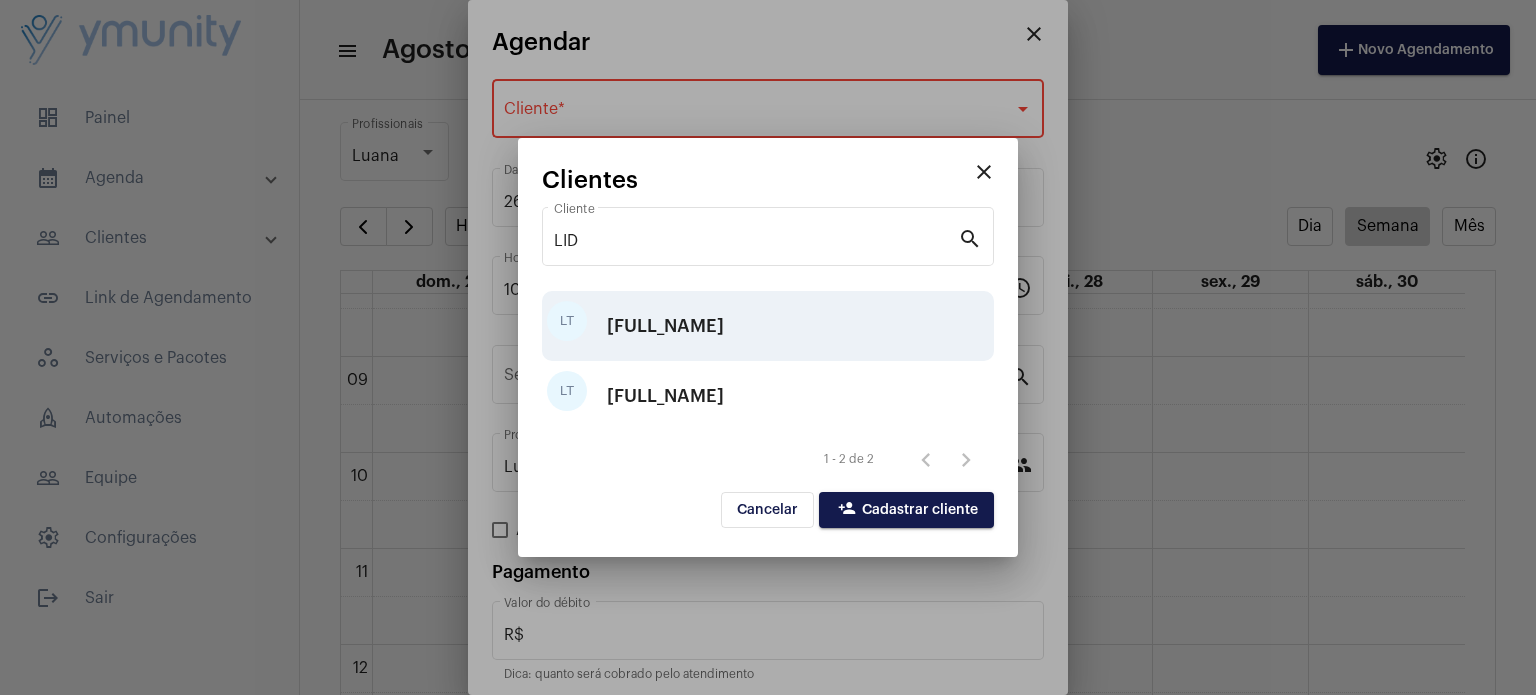 click on "[FULL_NAME]" at bounding box center [665, 326] 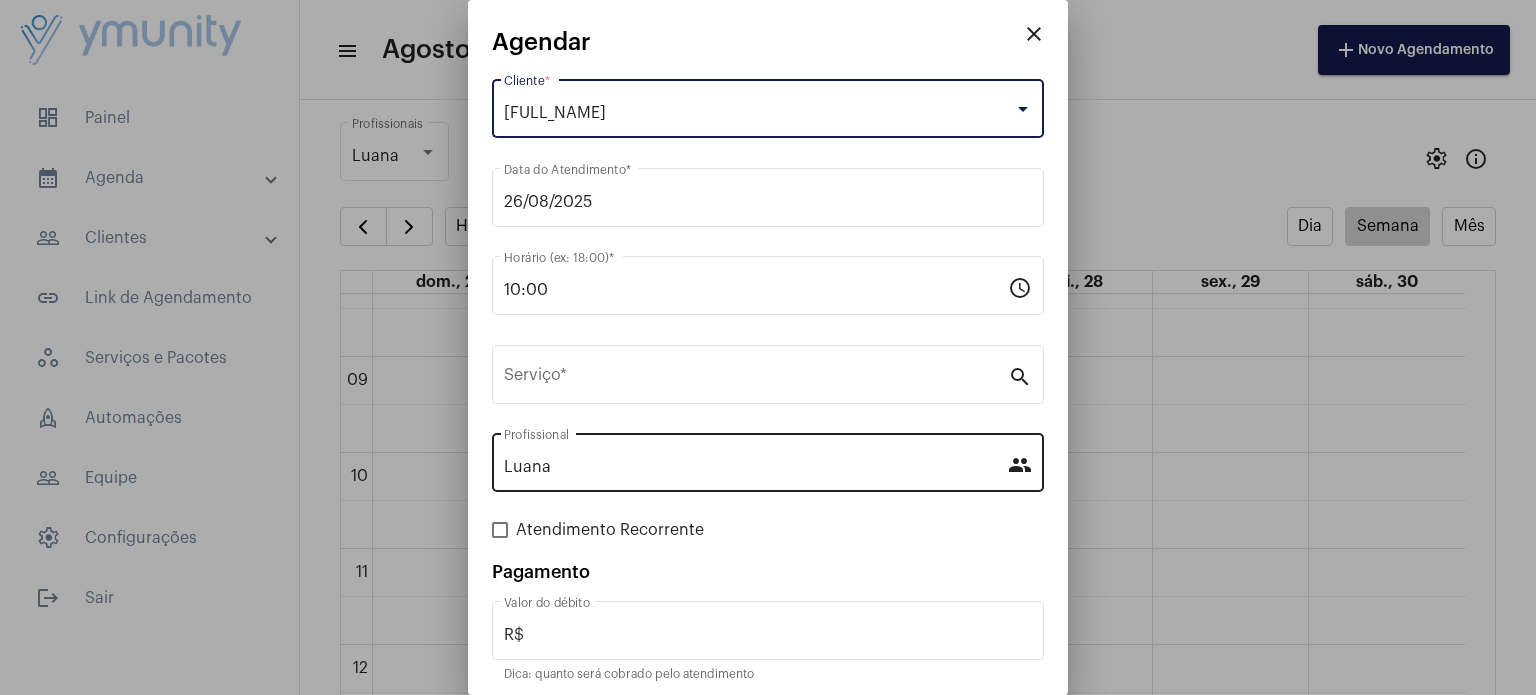 click on "Luana Profissional" at bounding box center (756, 460) 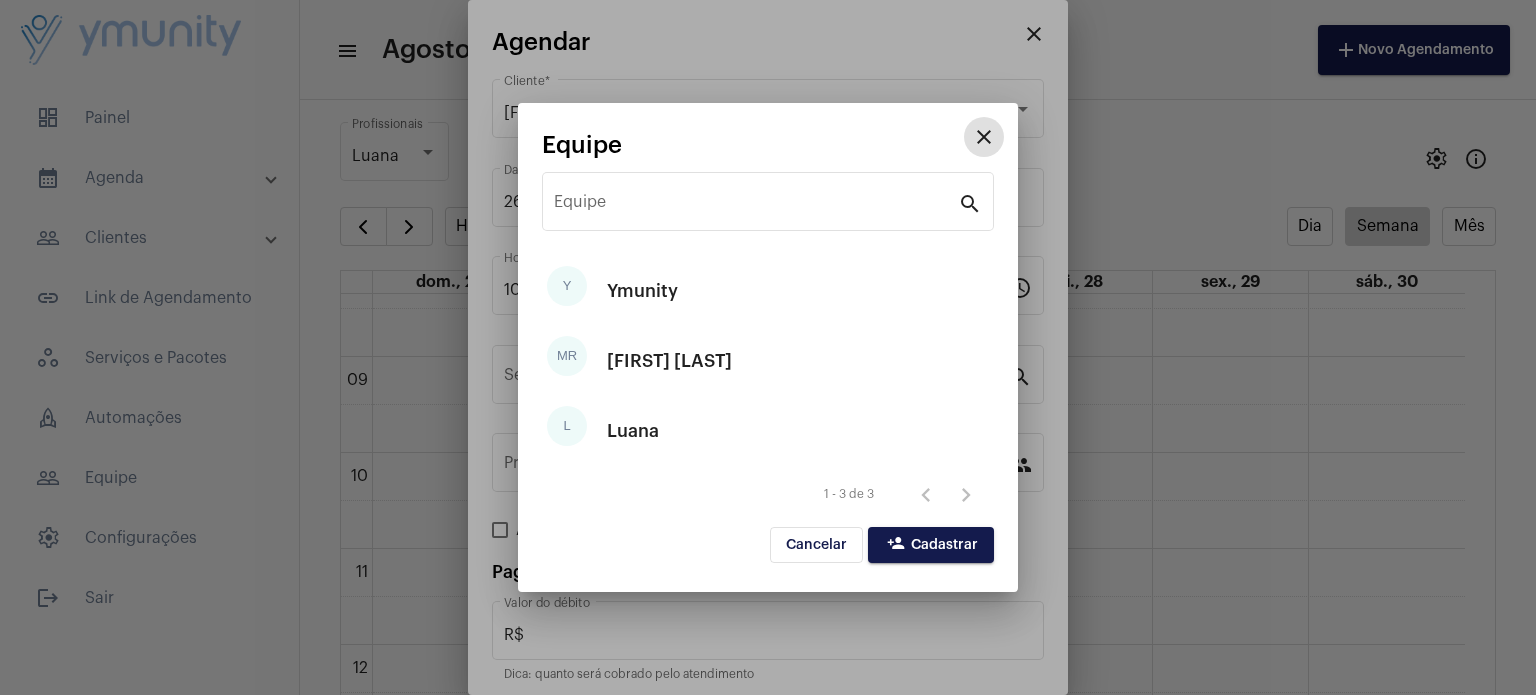 click on "close" at bounding box center (984, 137) 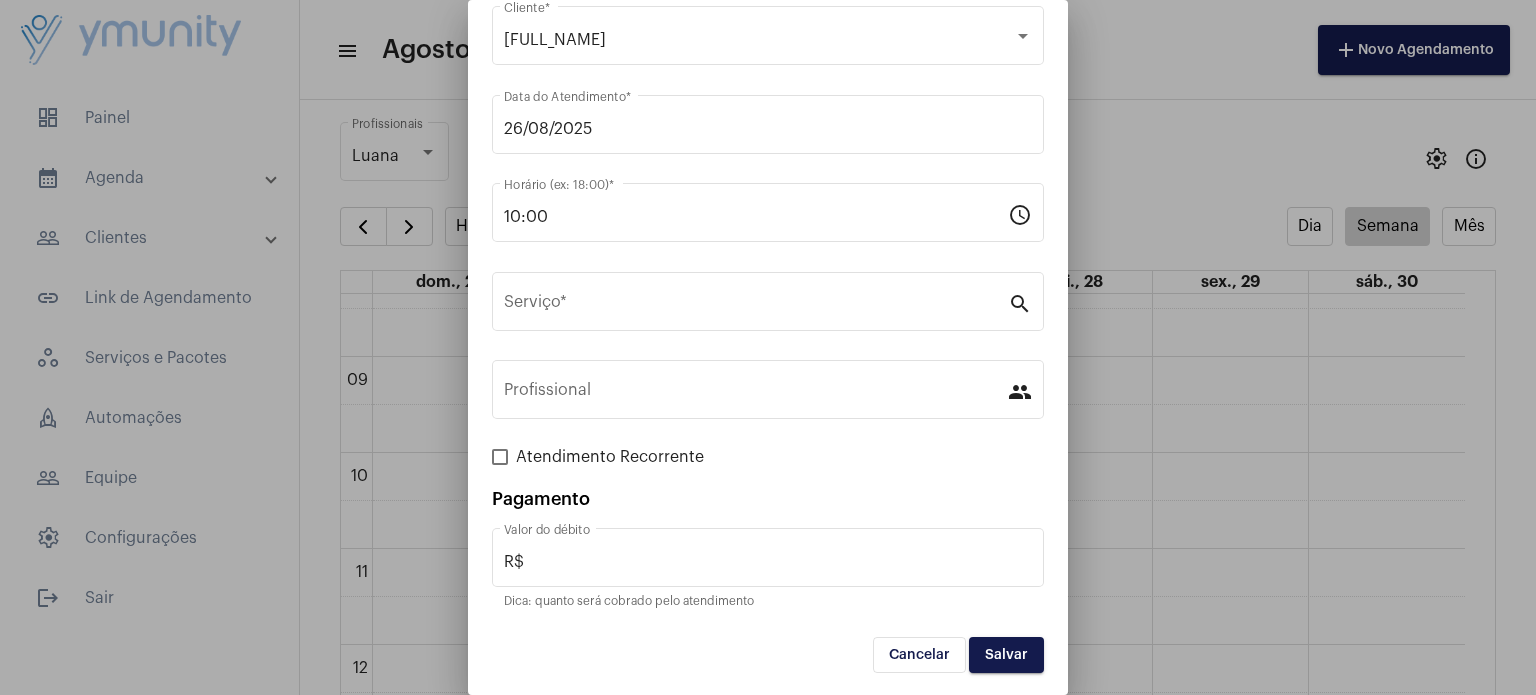 scroll, scrollTop: 0, scrollLeft: 0, axis: both 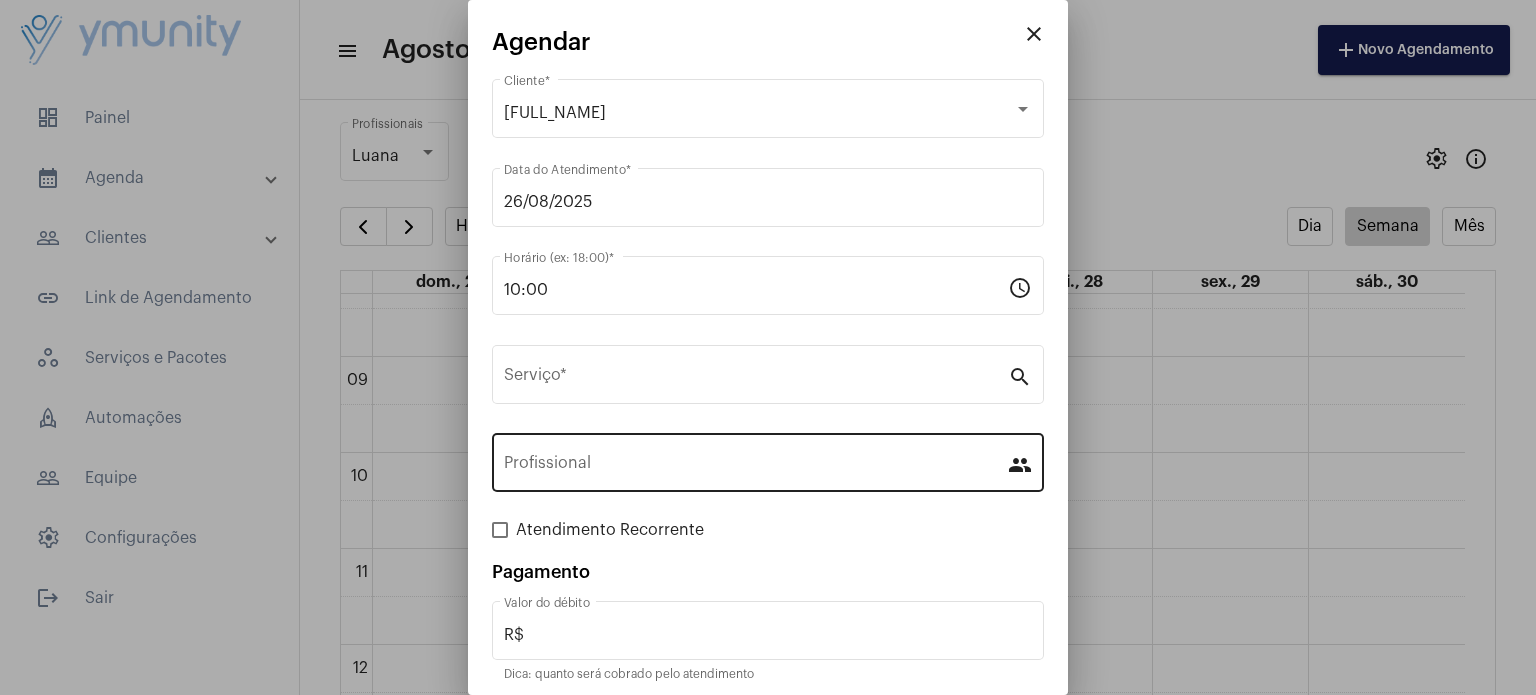 click on "Profissional" at bounding box center (756, 460) 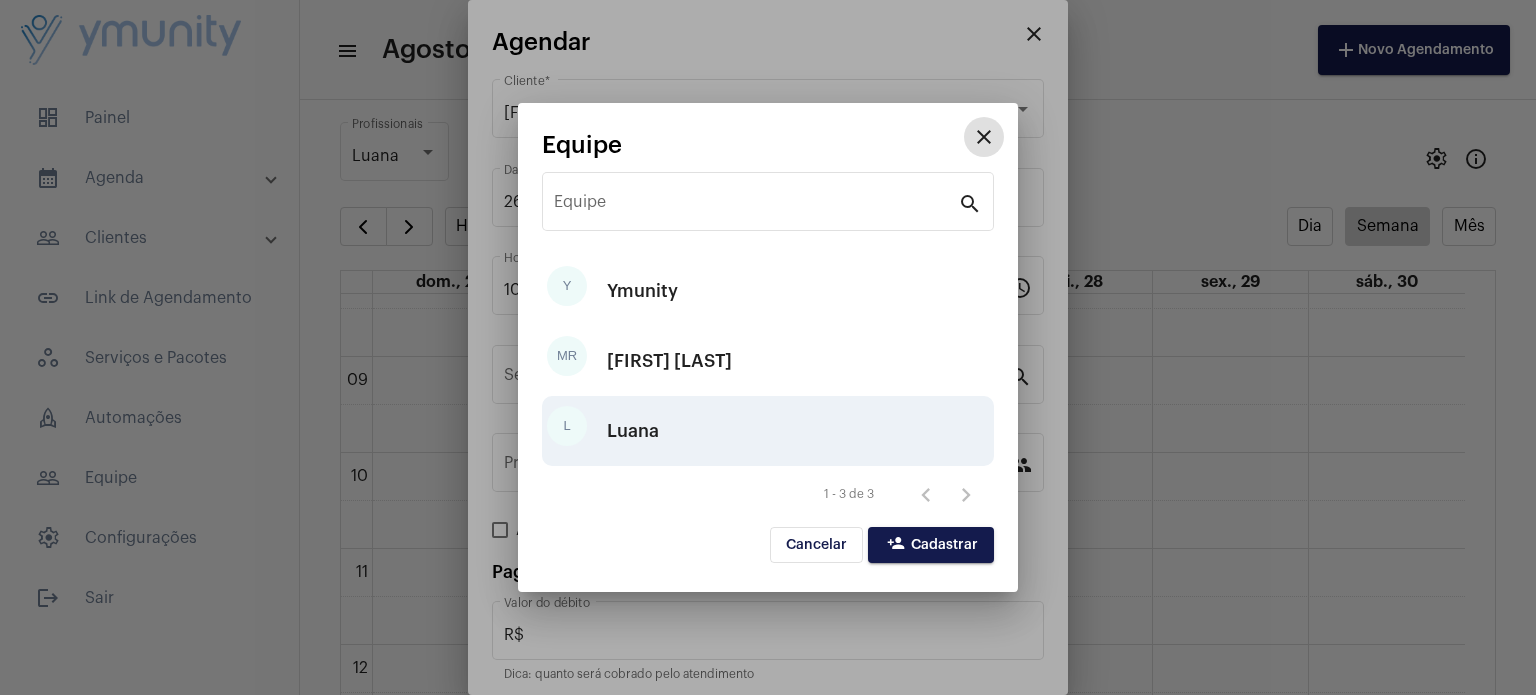 click on "Luana" at bounding box center [642, 291] 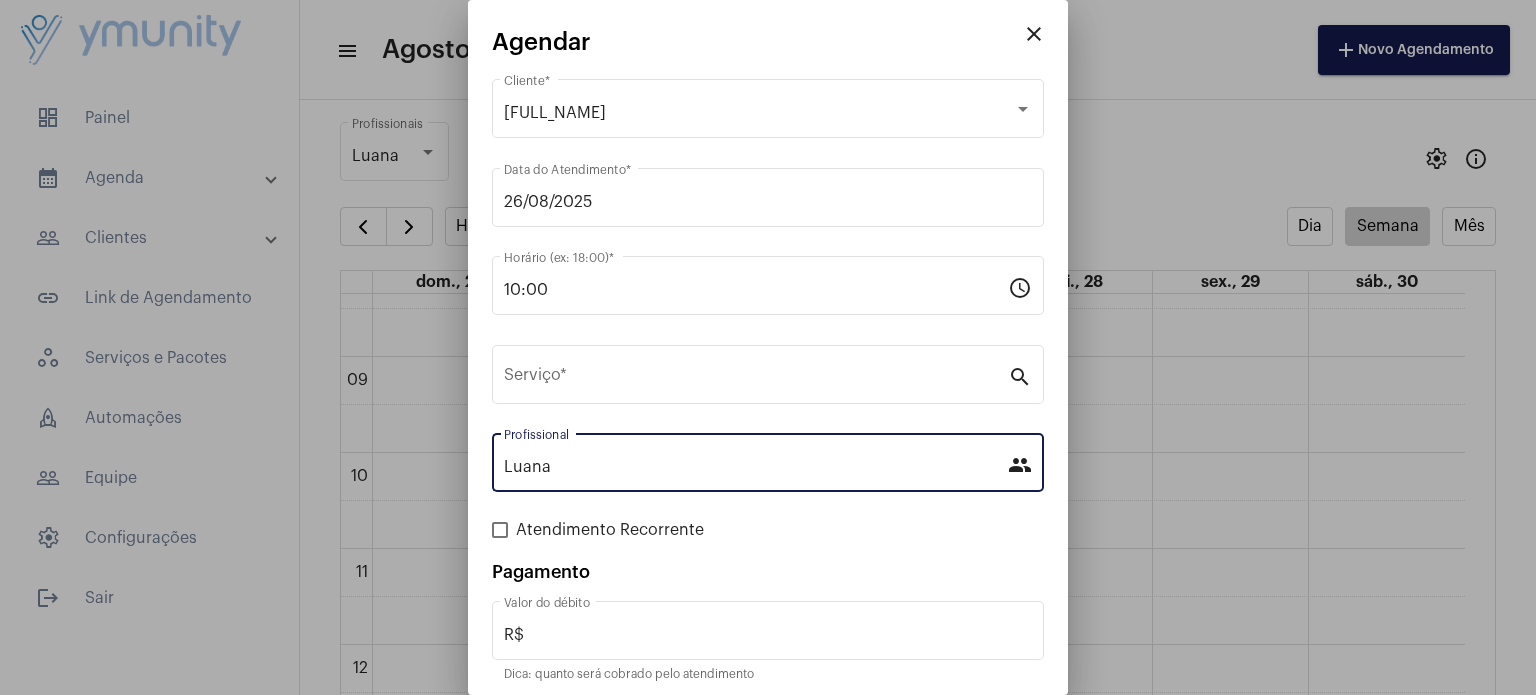 click on "Atendimento Recorrente" at bounding box center [610, 530] 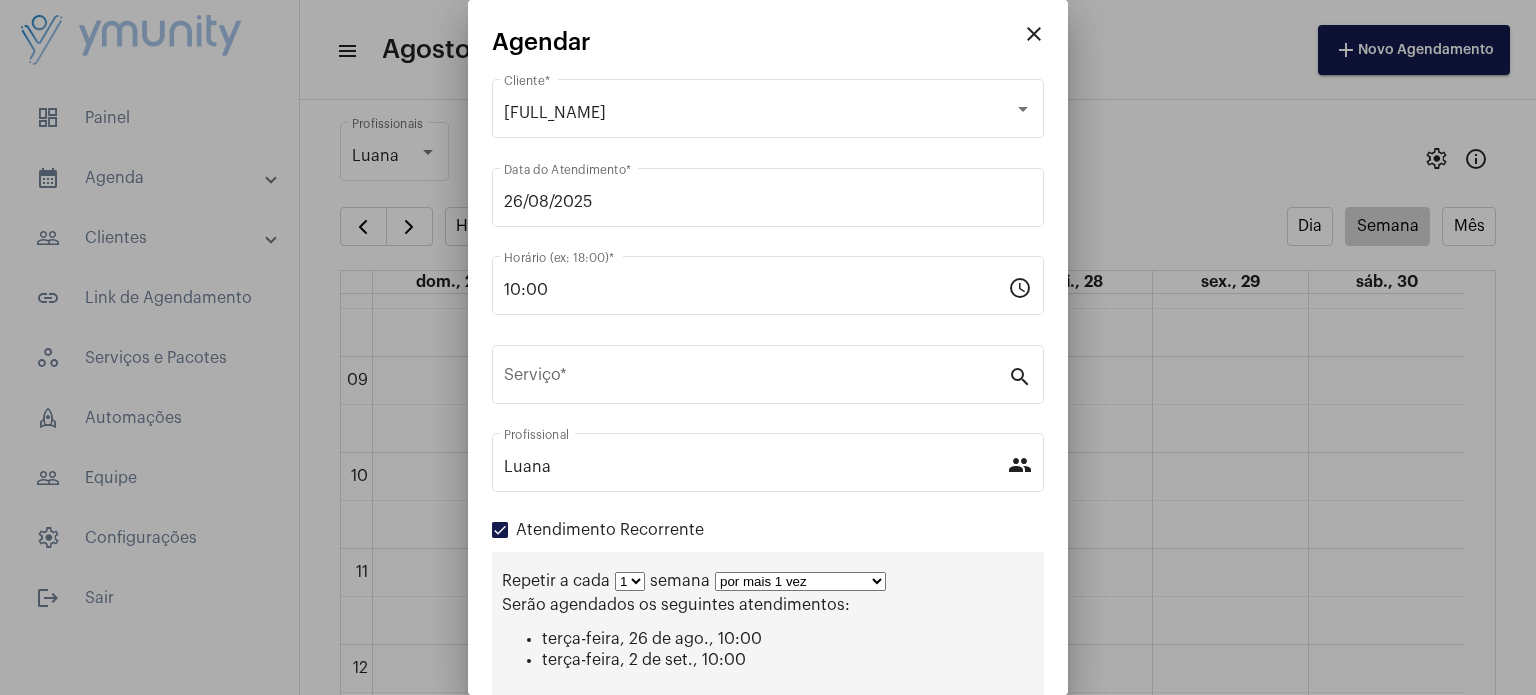 scroll, scrollTop: 235, scrollLeft: 0, axis: vertical 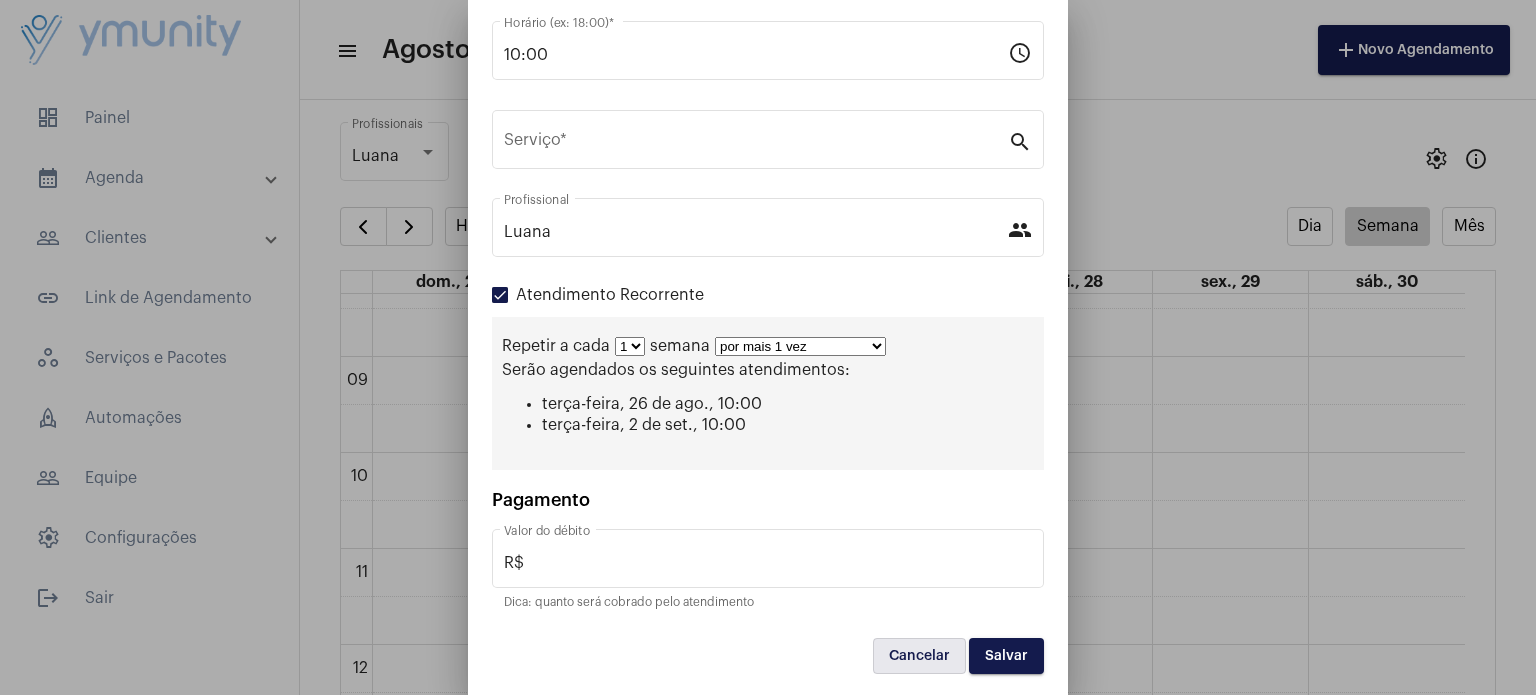 click on "Cancelar" at bounding box center (919, 656) 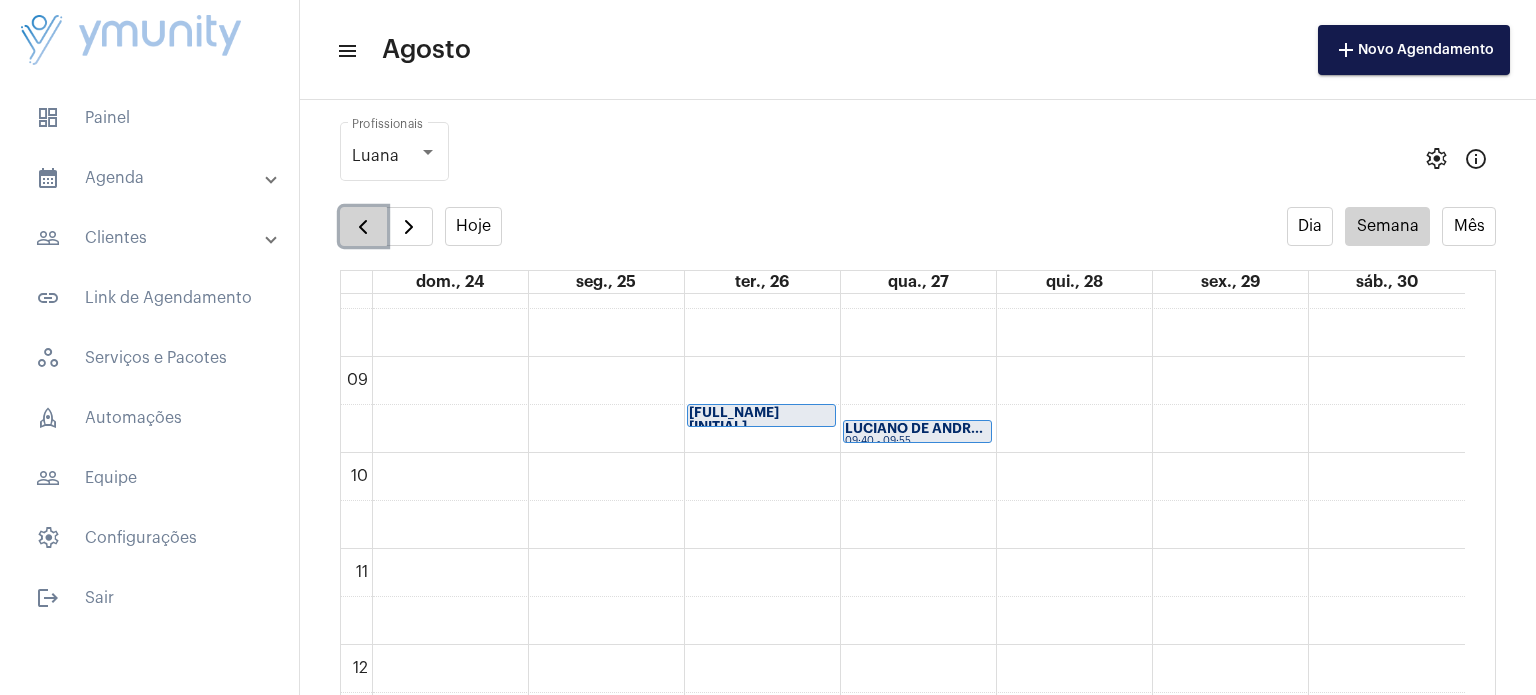 click at bounding box center (363, 227) 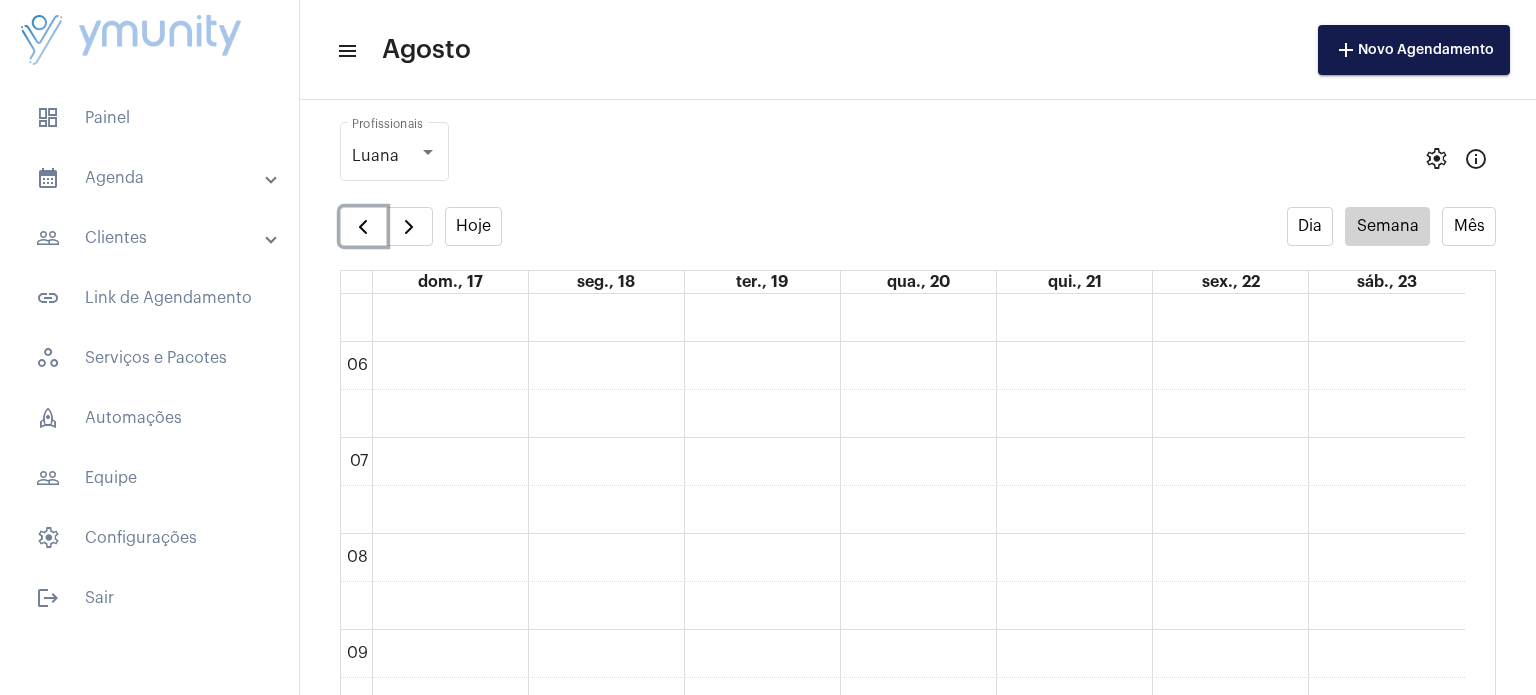 scroll, scrollTop: 521, scrollLeft: 0, axis: vertical 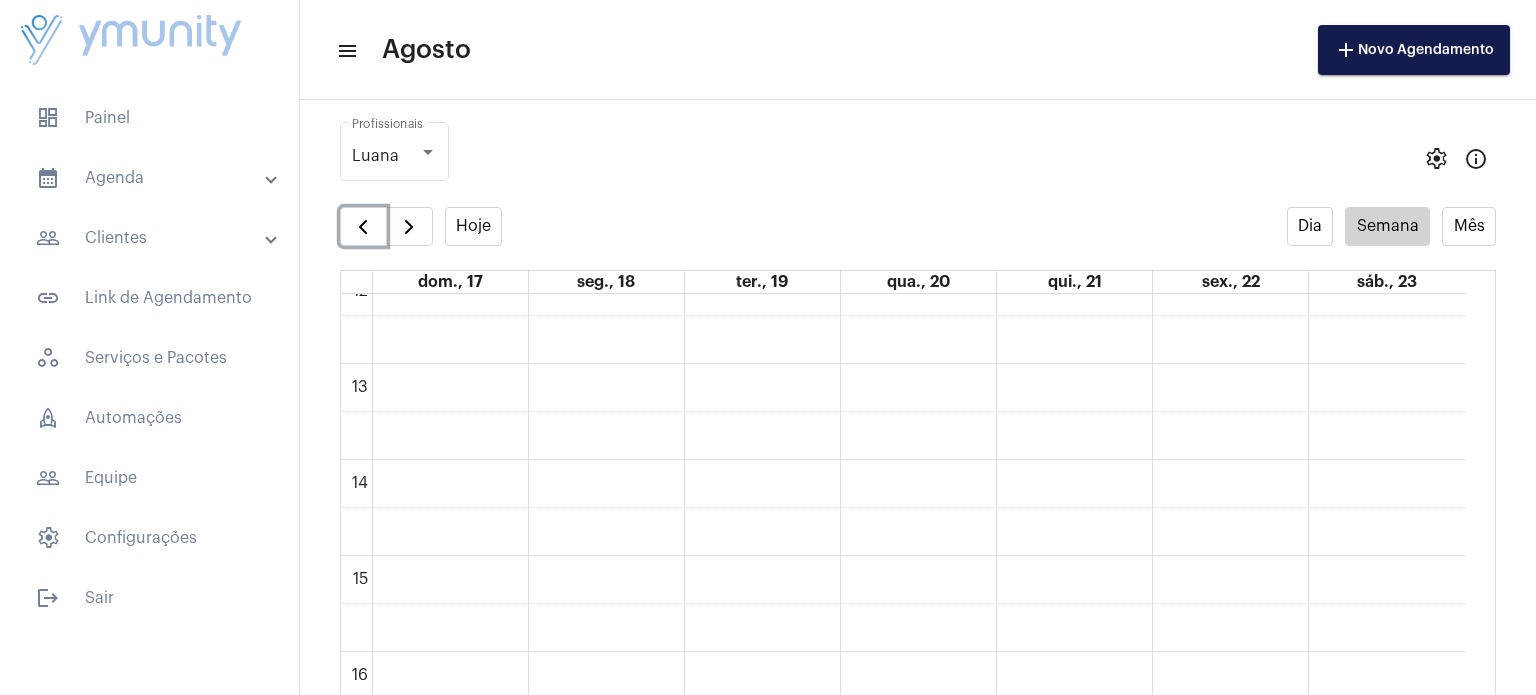 click on "00 01 02 03 04 05 06 07 08 09 10 11 12 13 14 15 16 17 18 19 20 21 22 23" at bounding box center (903, 267) 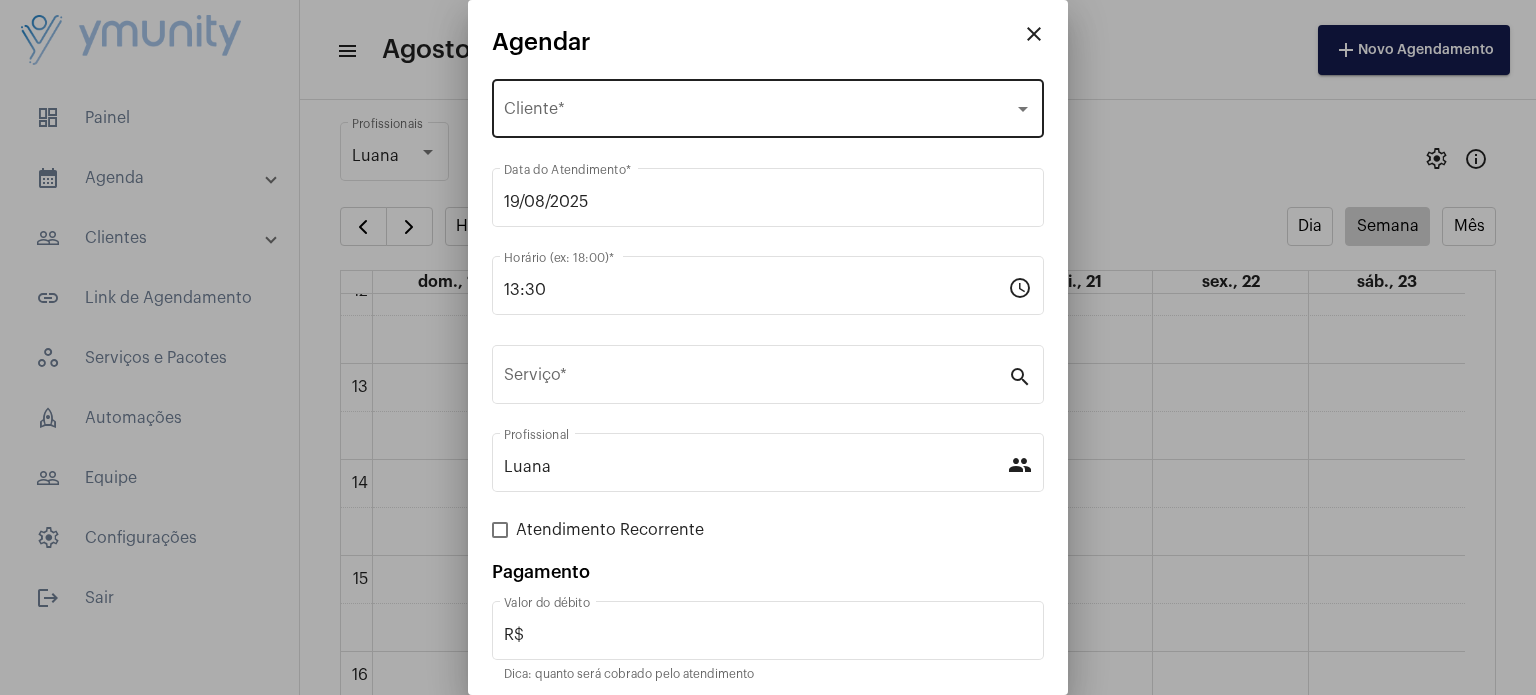 click on "Selecione o Cliente Cliente  *" at bounding box center (768, 106) 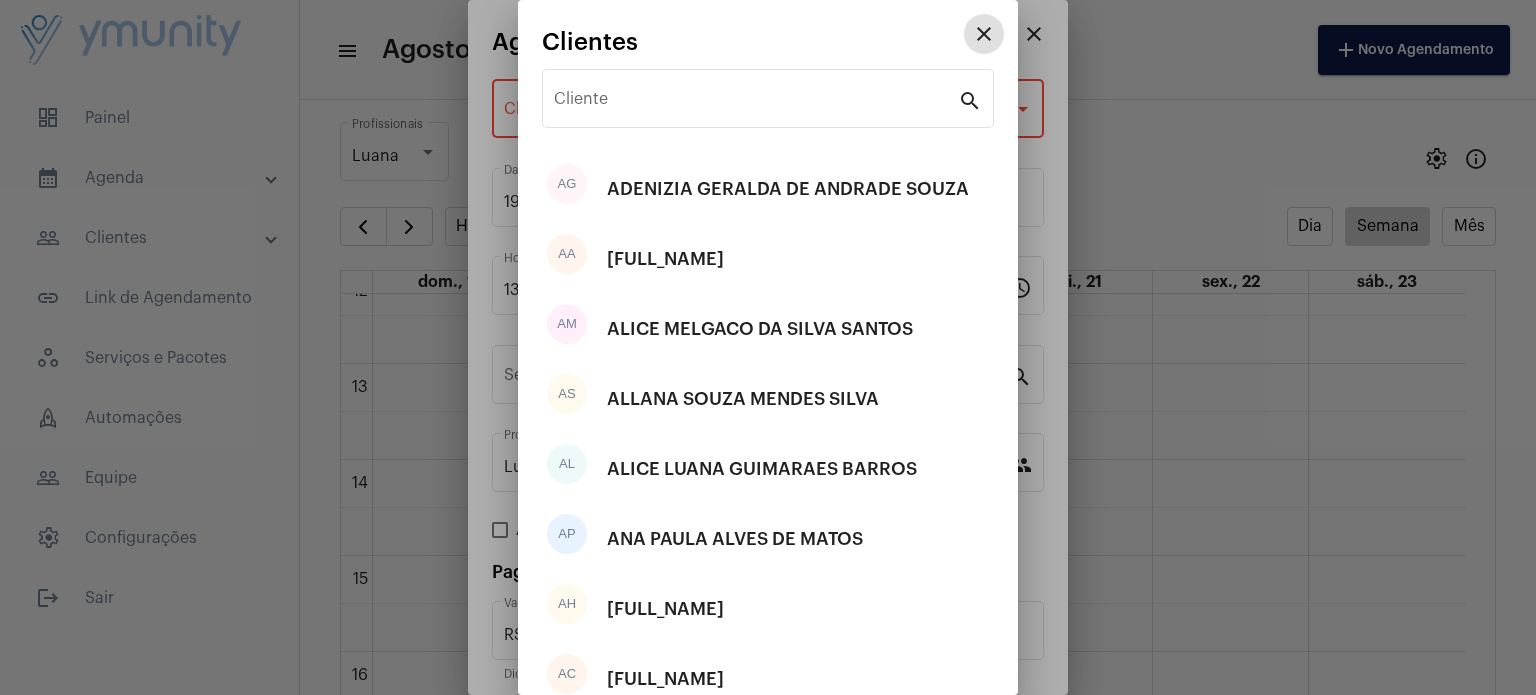 type 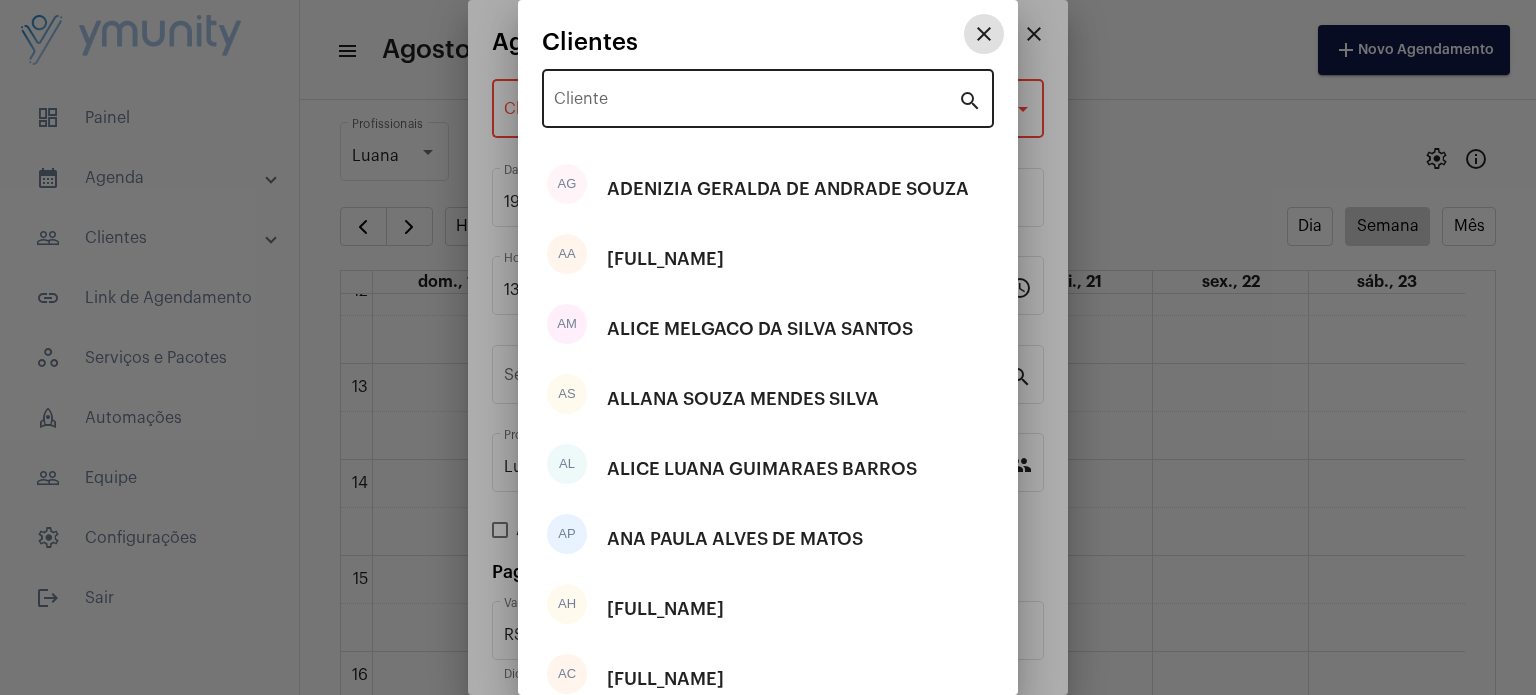 click on "Cliente" at bounding box center (756, 103) 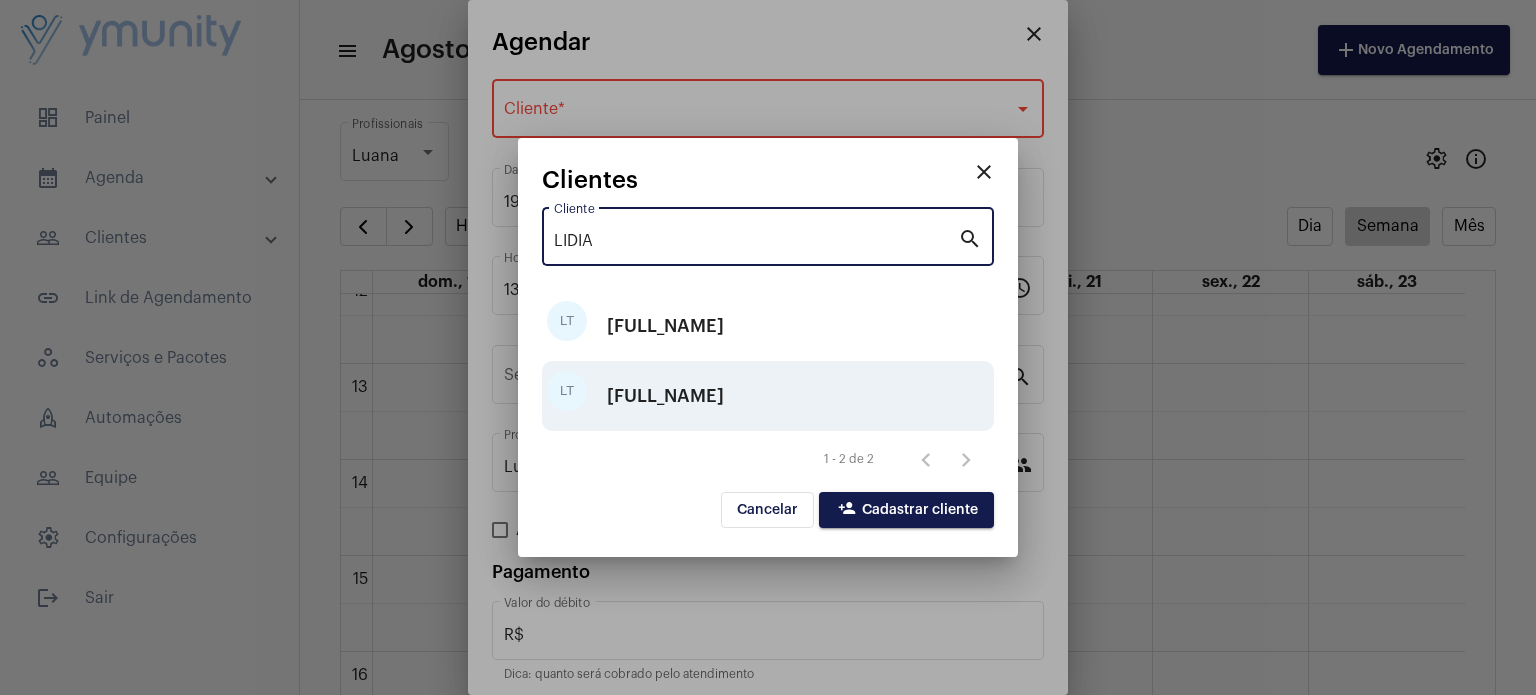 type on "LIDIA" 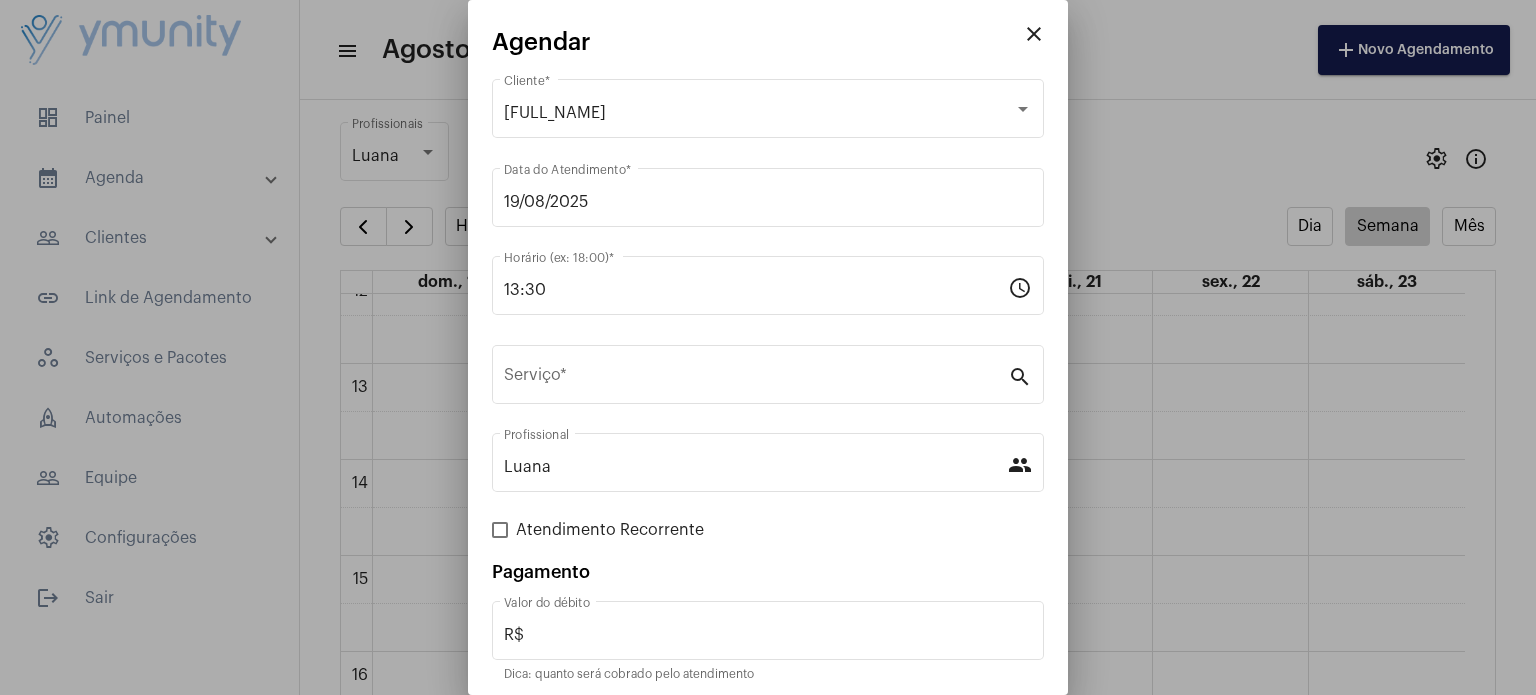 click on "Serviço  *" at bounding box center [756, 372] 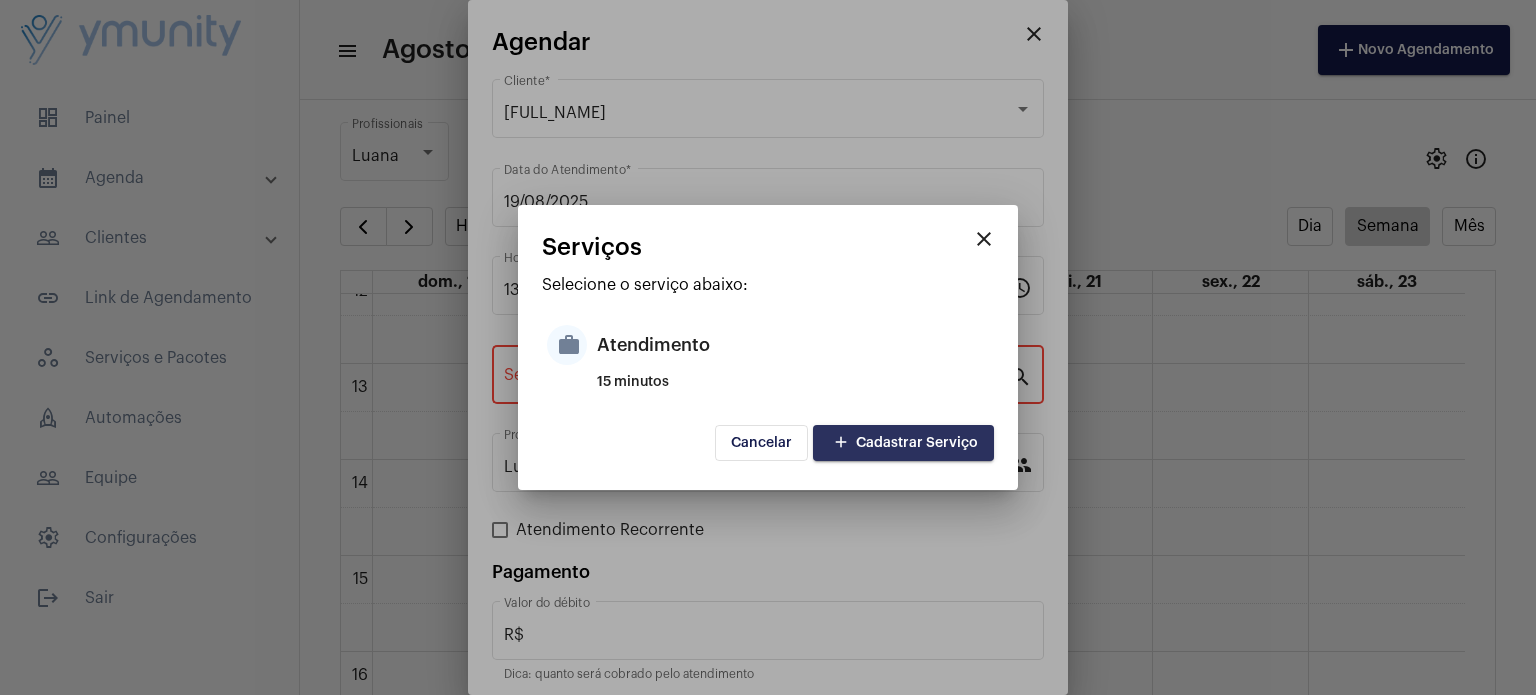 click on "add Cadastrar Serviço" at bounding box center [903, 443] 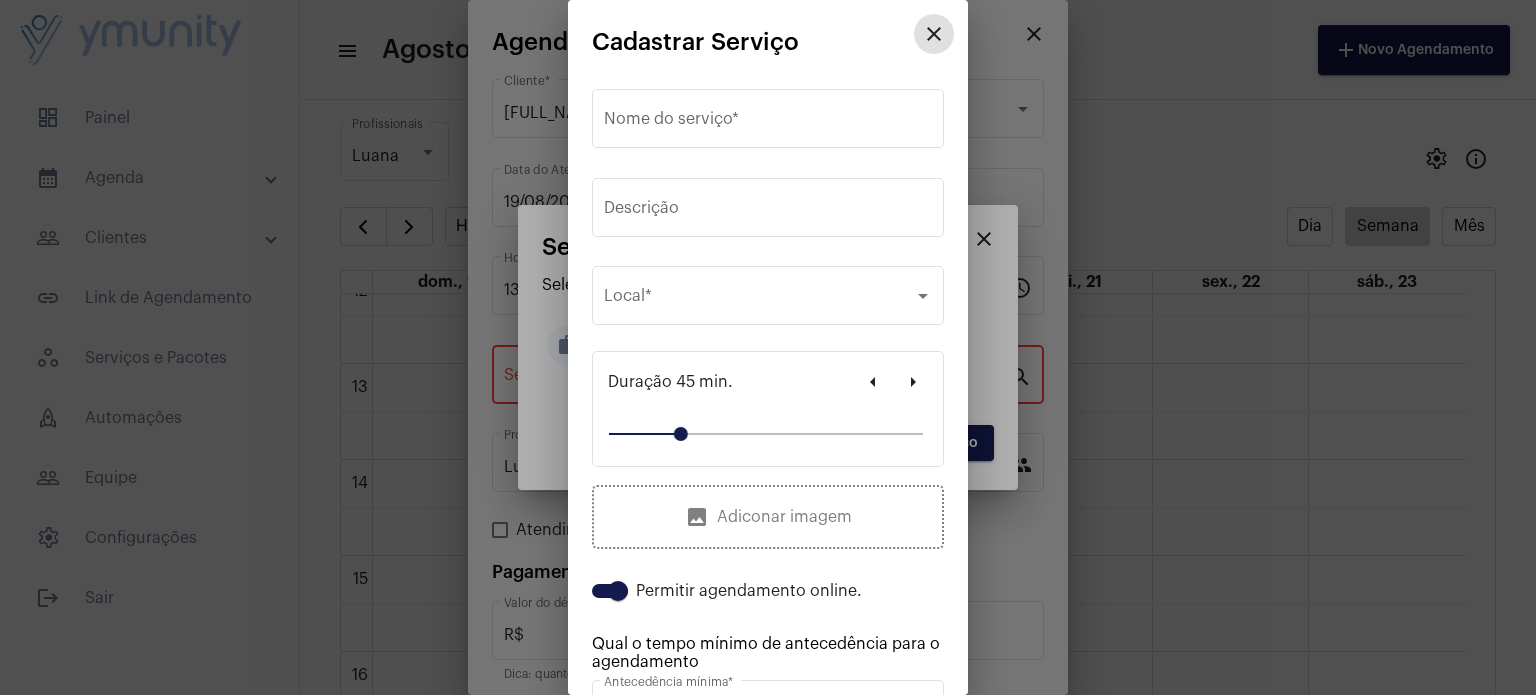 click on "close" at bounding box center [934, 34] 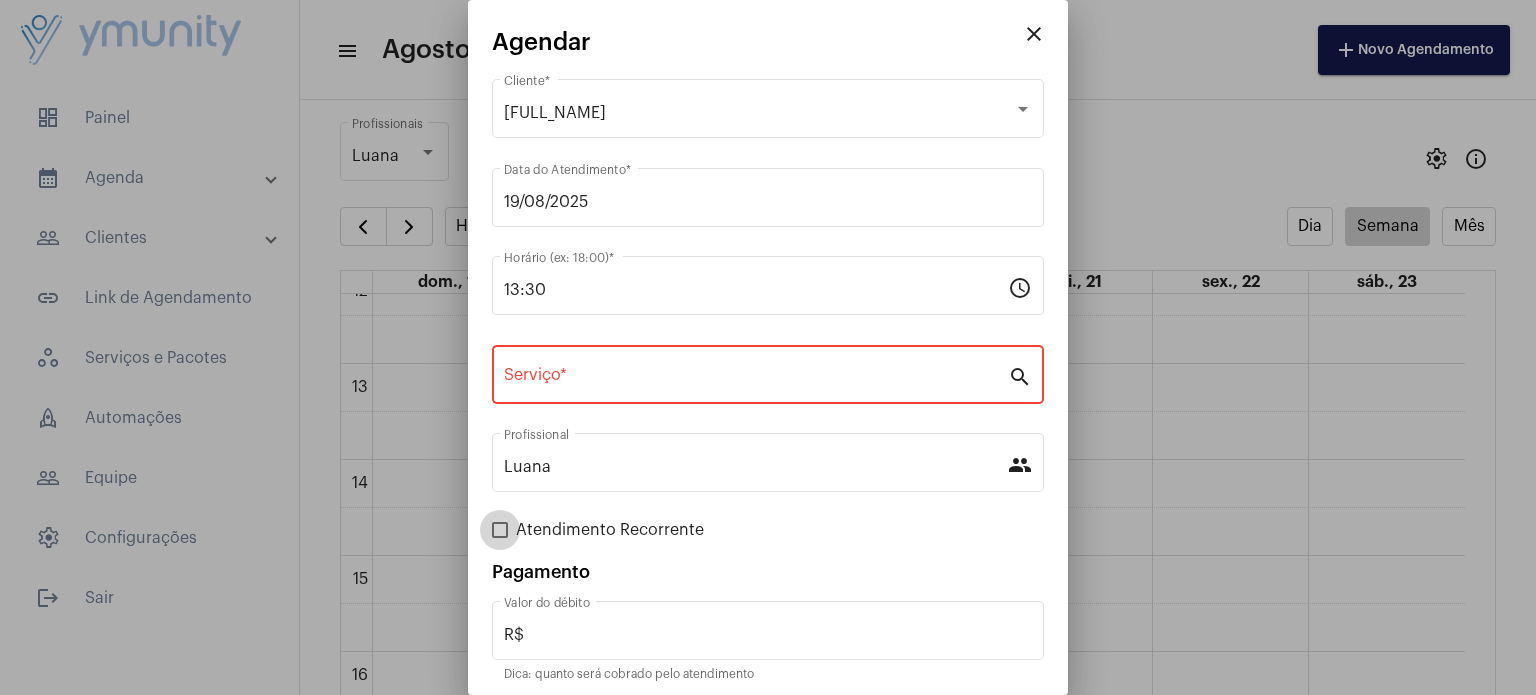 click on "Atendimento Recorrente" at bounding box center [610, 530] 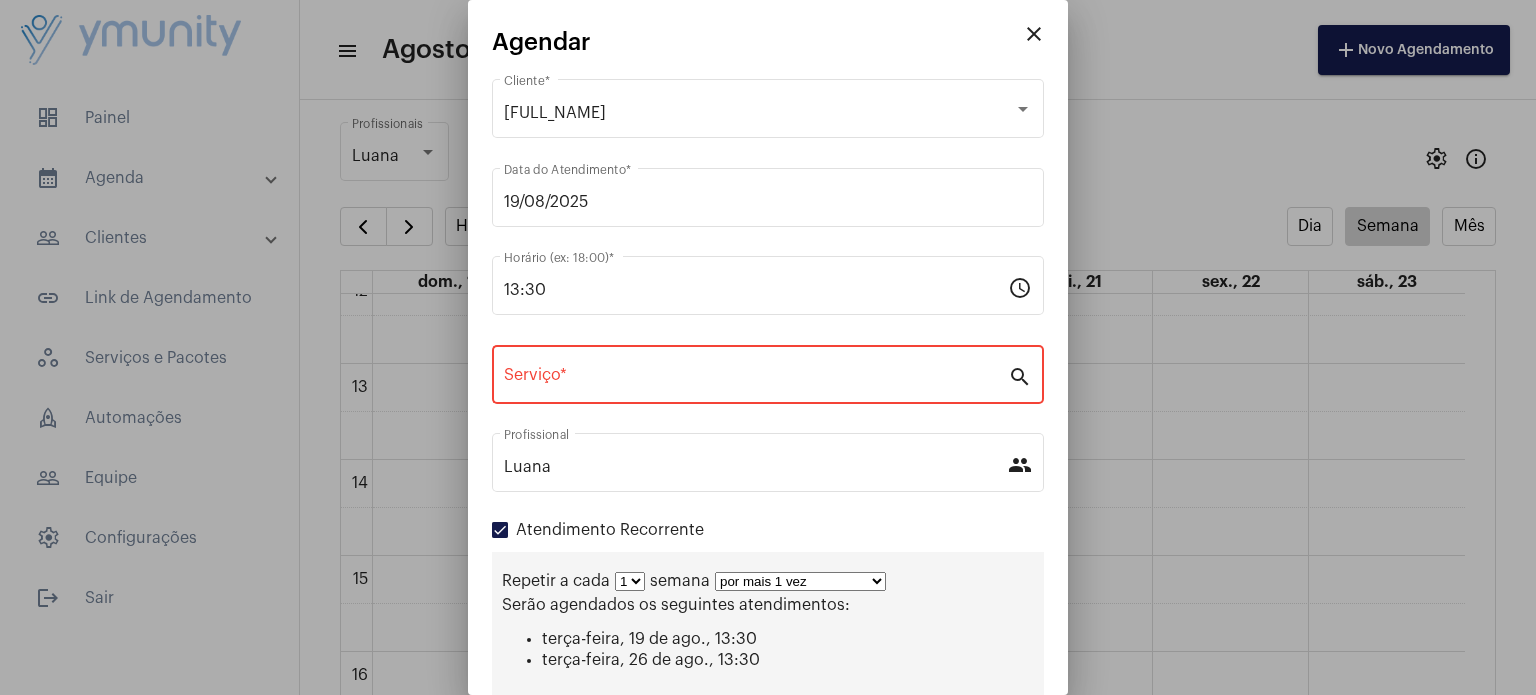 click on "1 2 3 4 5 6 7 8" at bounding box center [630, 581] 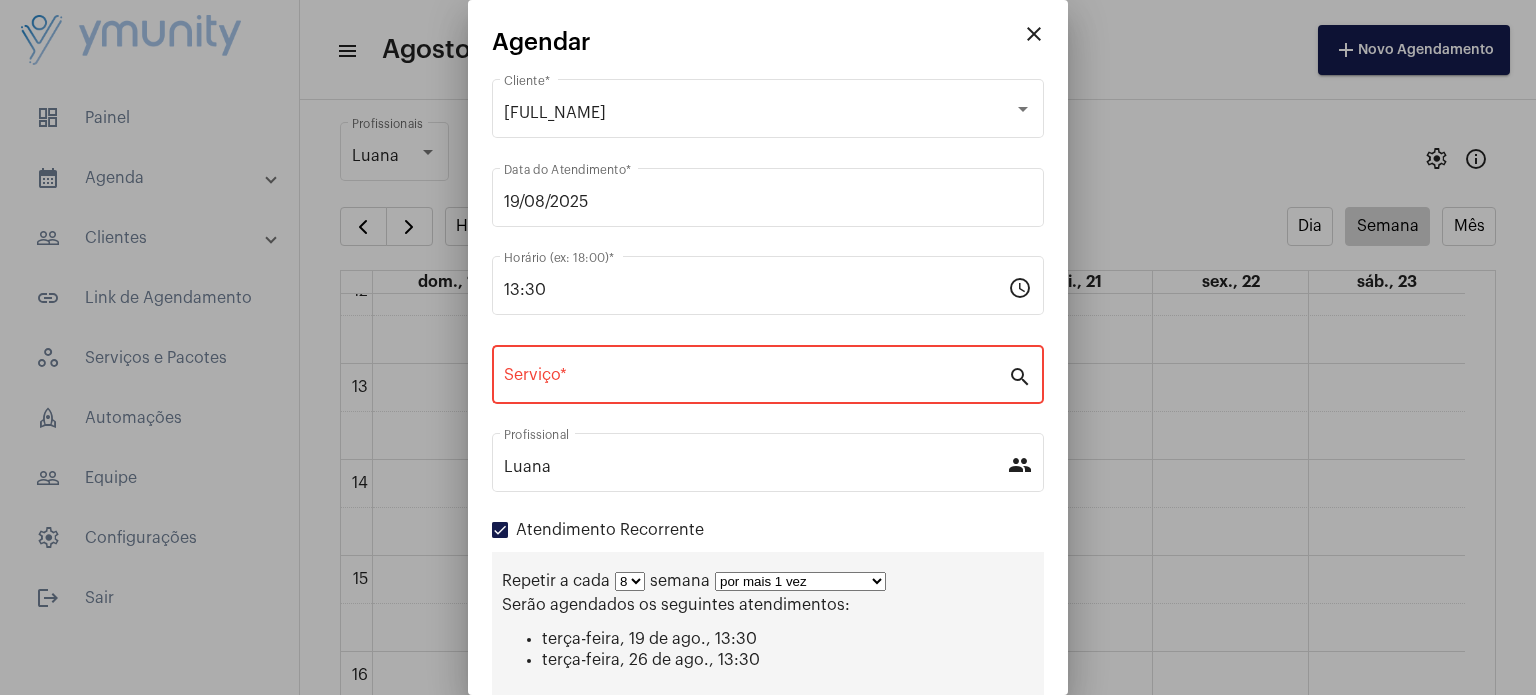 click on "1 2 3 4 5 6 7 8" at bounding box center [630, 581] 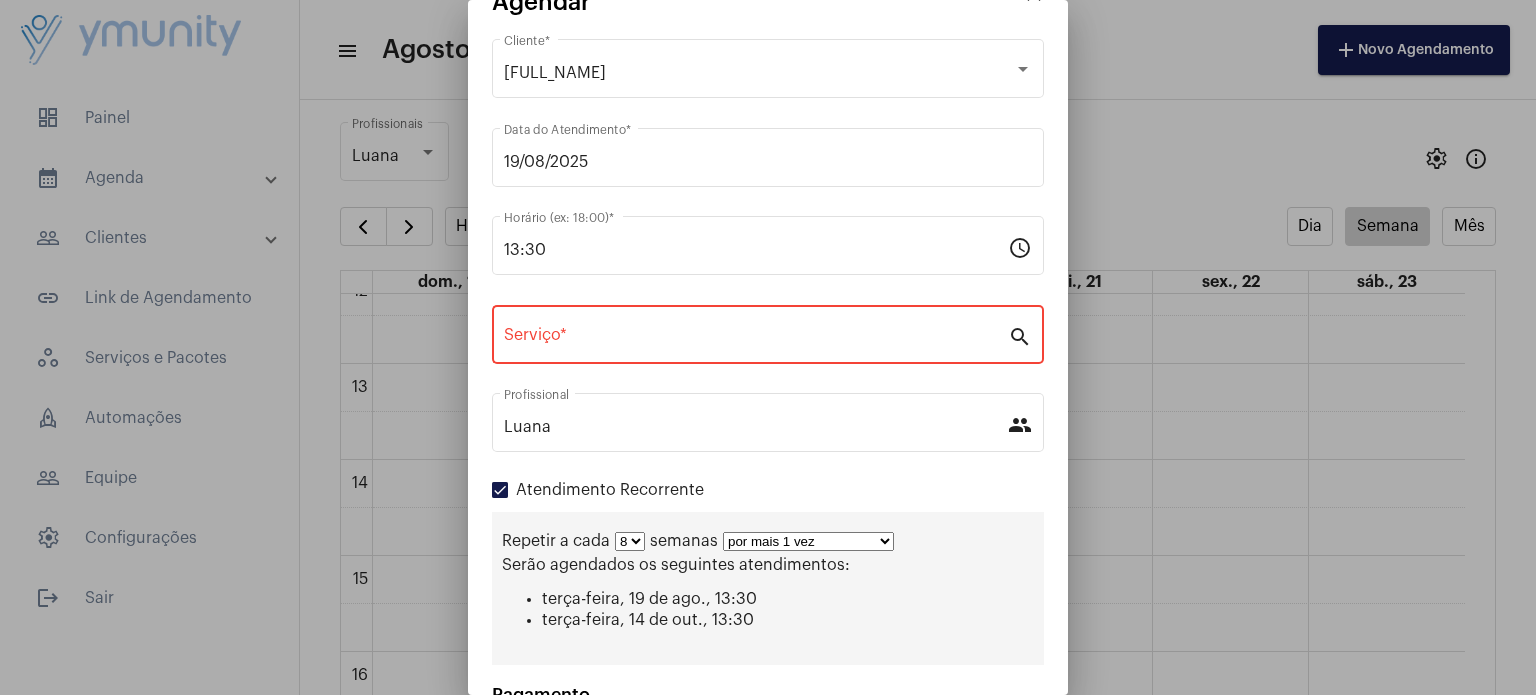 scroll, scrollTop: 80, scrollLeft: 0, axis: vertical 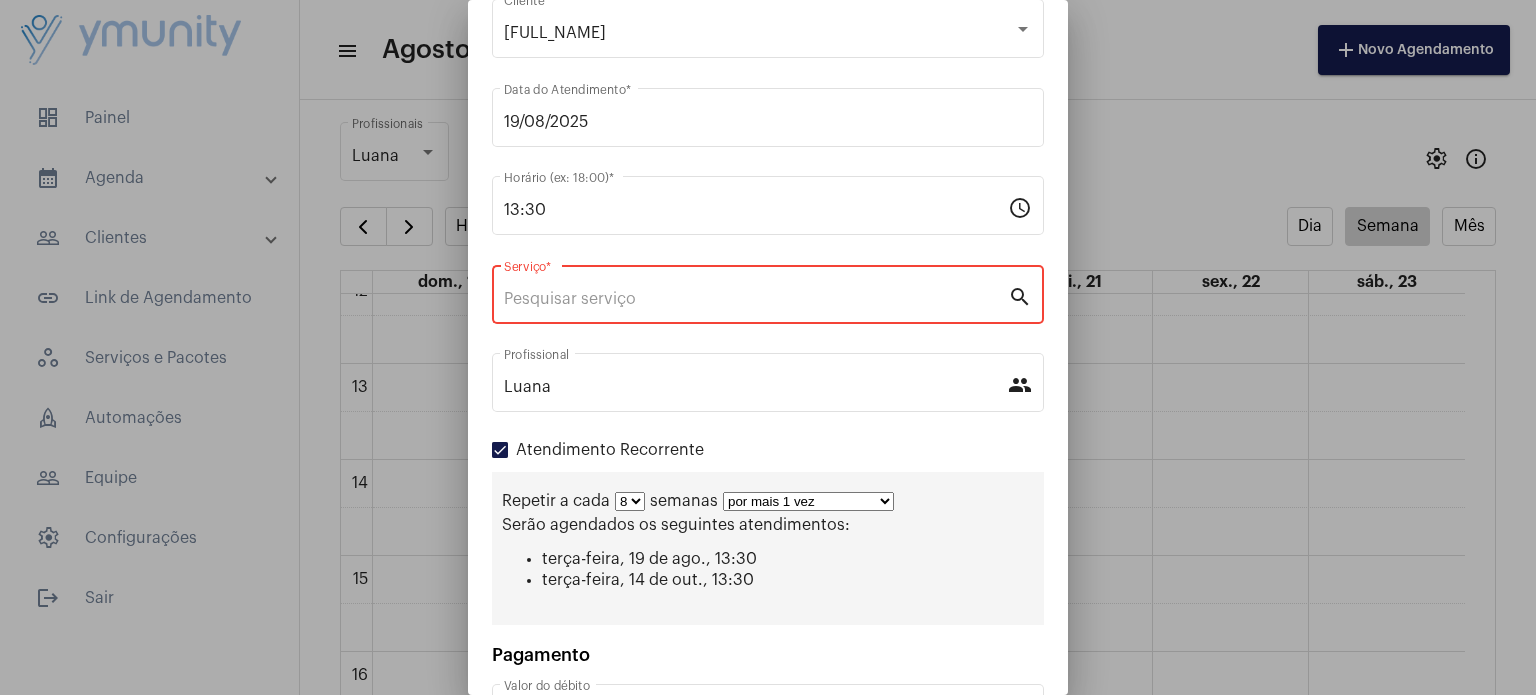click on "Serviço  *" at bounding box center [756, 299] 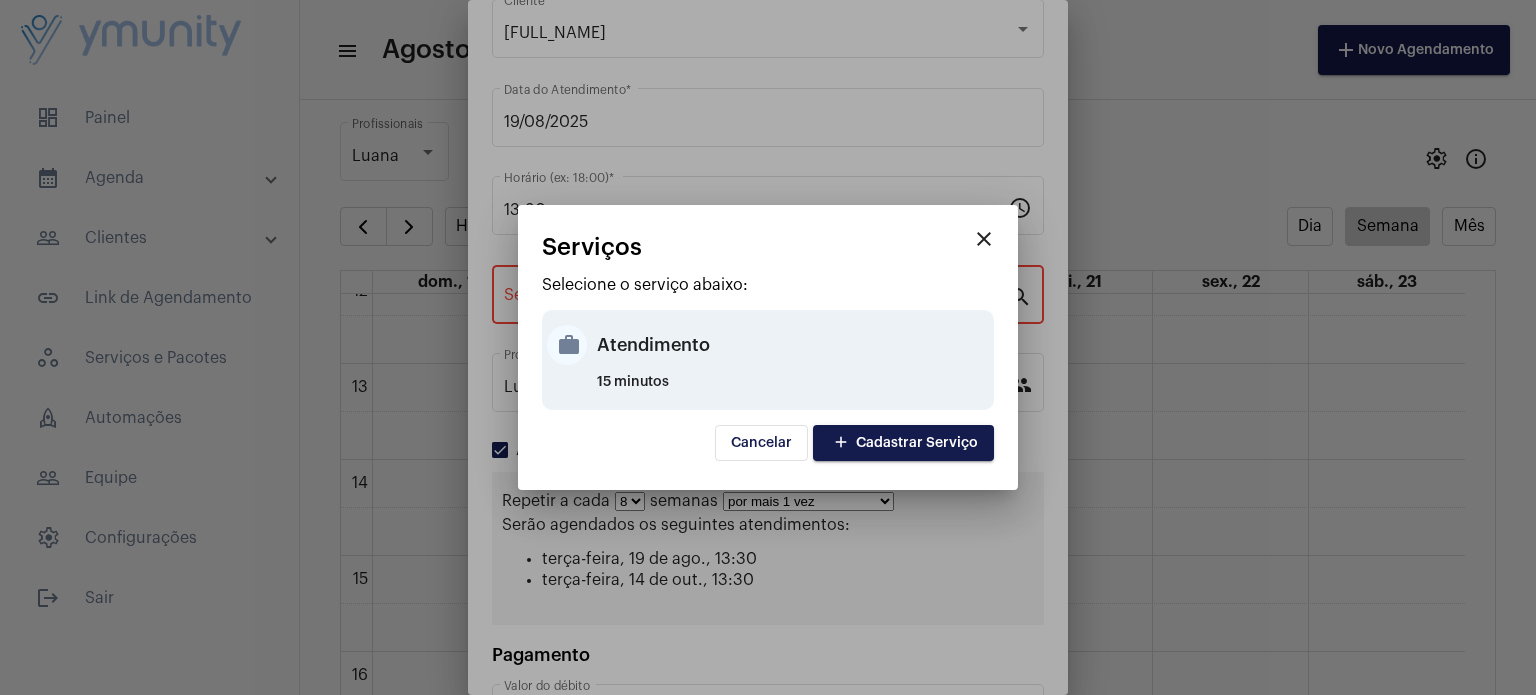 click on "Atendimento" at bounding box center [793, 345] 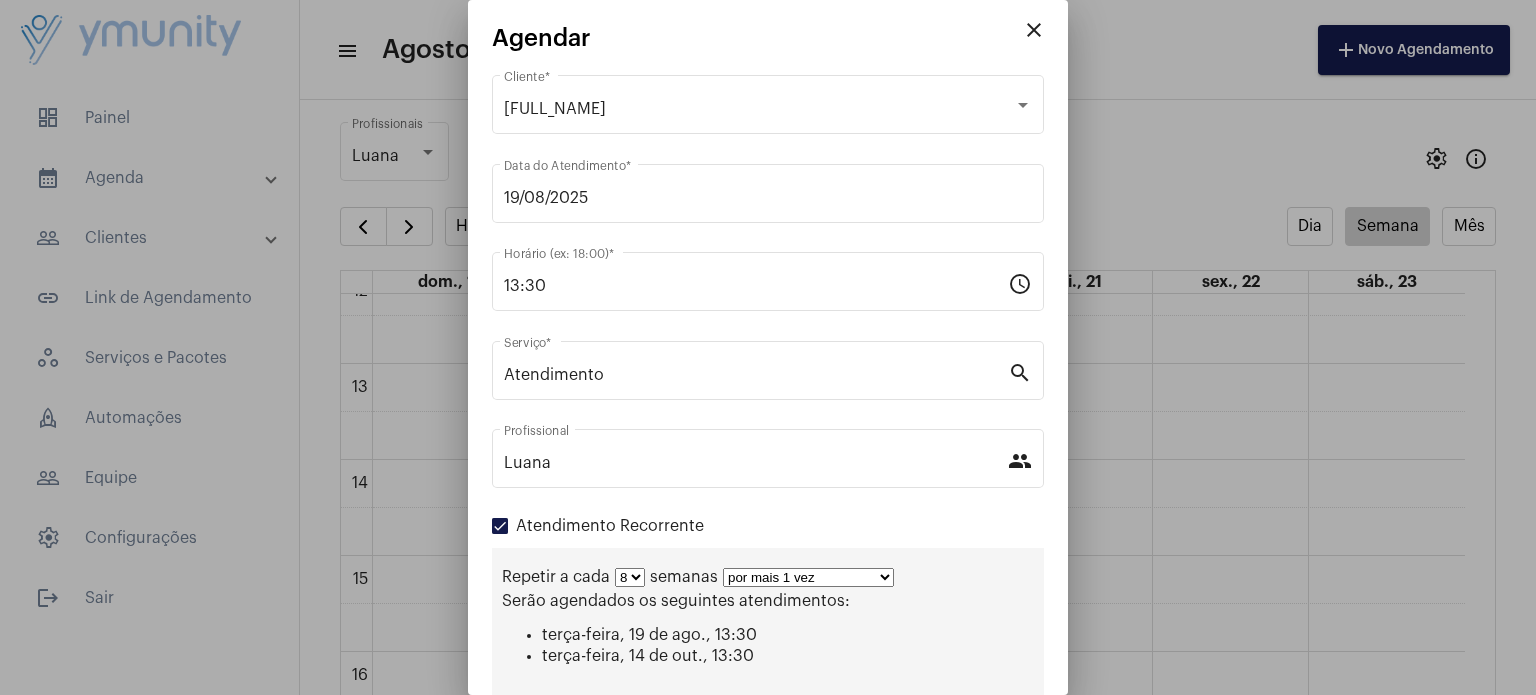 scroll, scrollTop: 0, scrollLeft: 0, axis: both 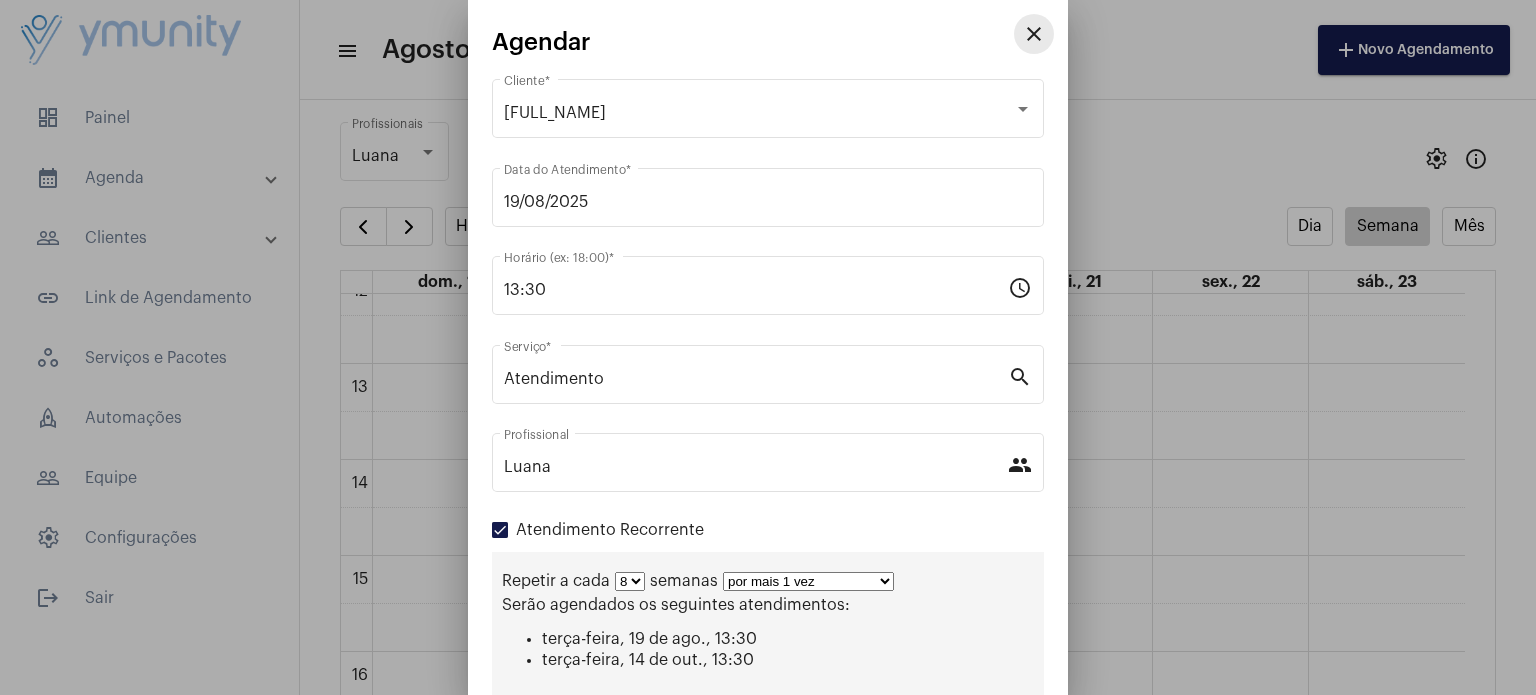 click on "close" at bounding box center [1034, 34] 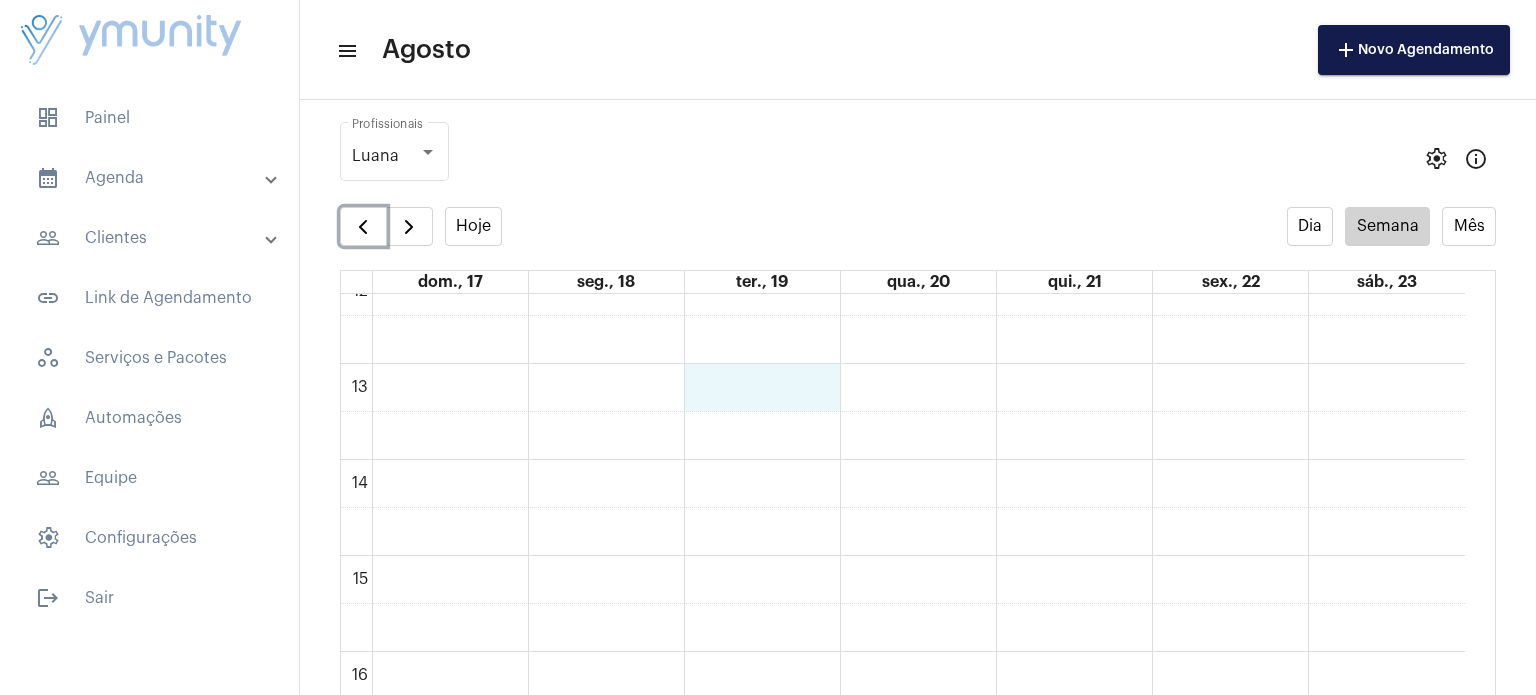 click on "00 01 02 03 04 05 06 07 08 09 10 11 12 13 14 15 16 17 18 19 20 21 22 23" at bounding box center [903, 267] 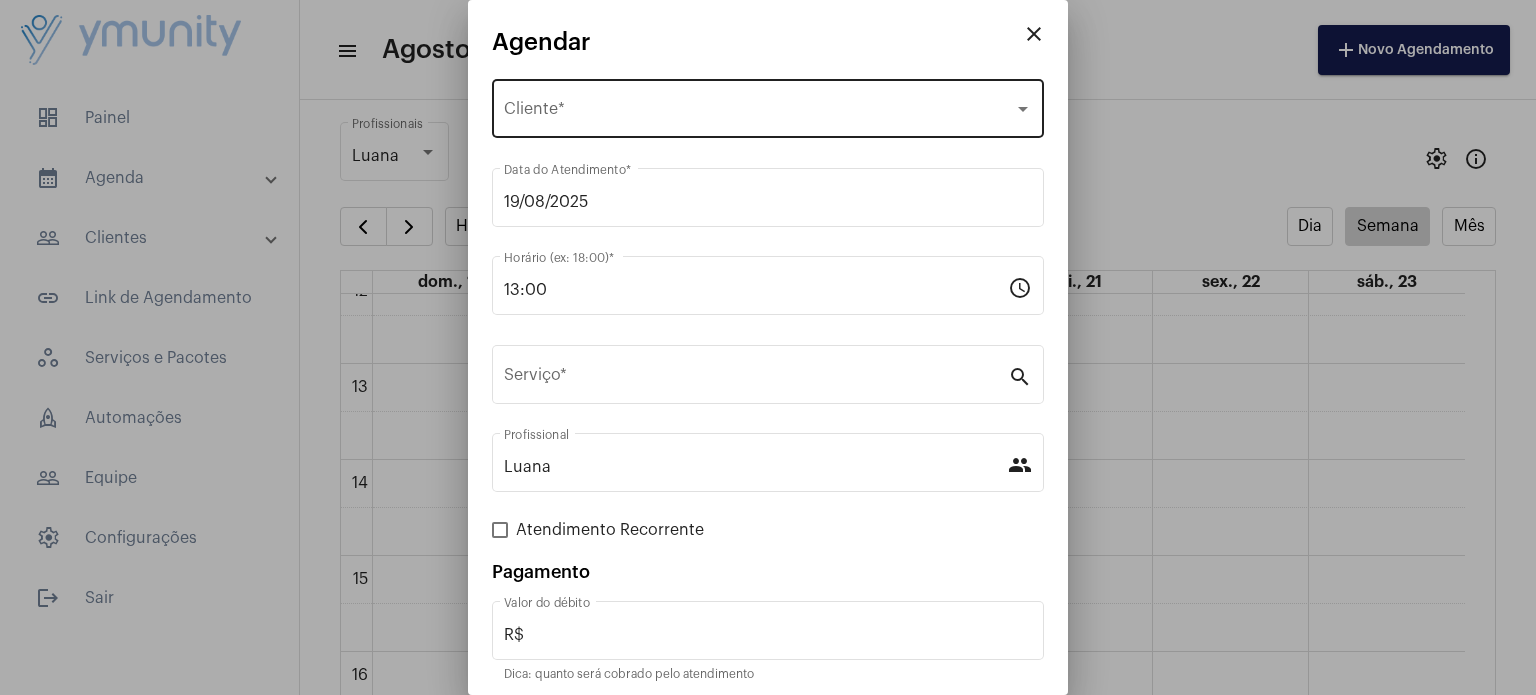 click on "Selecione o Cliente Cliente  *" at bounding box center (768, 106) 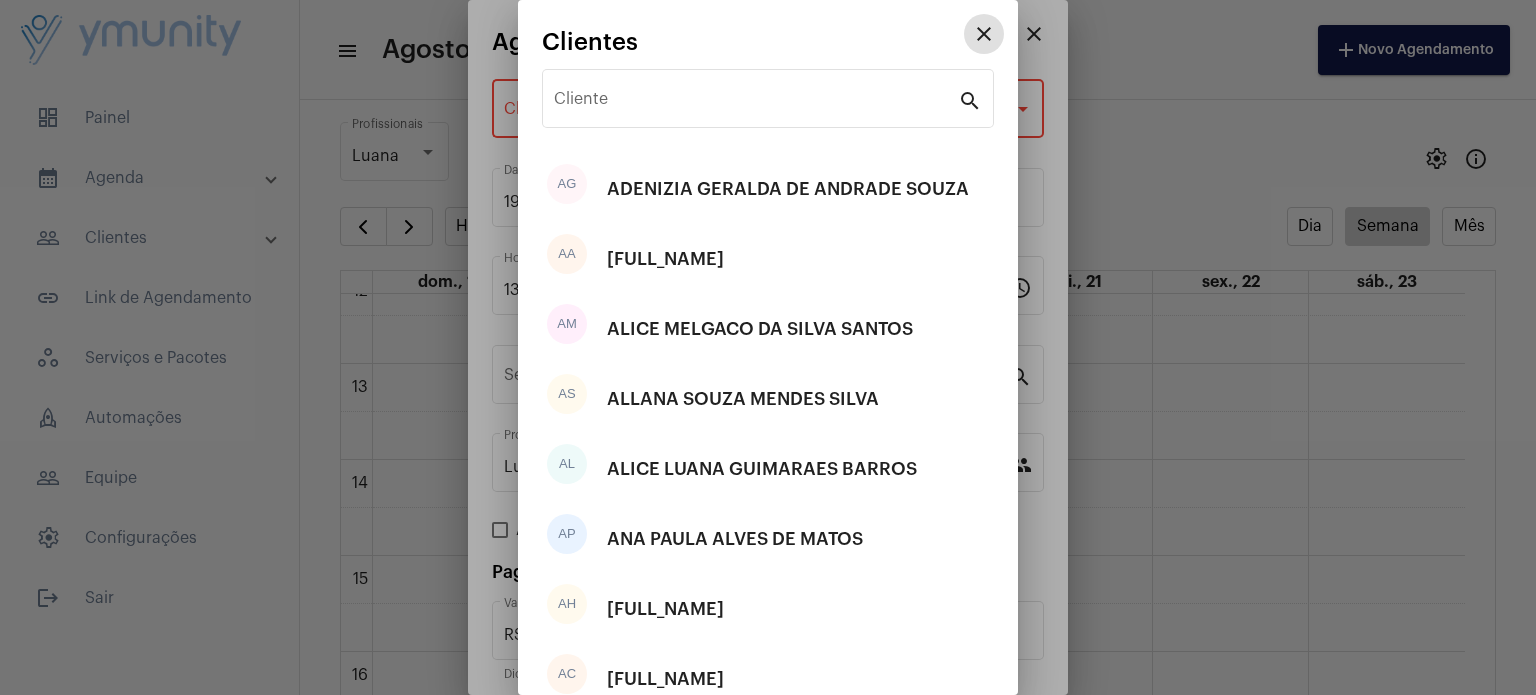 type 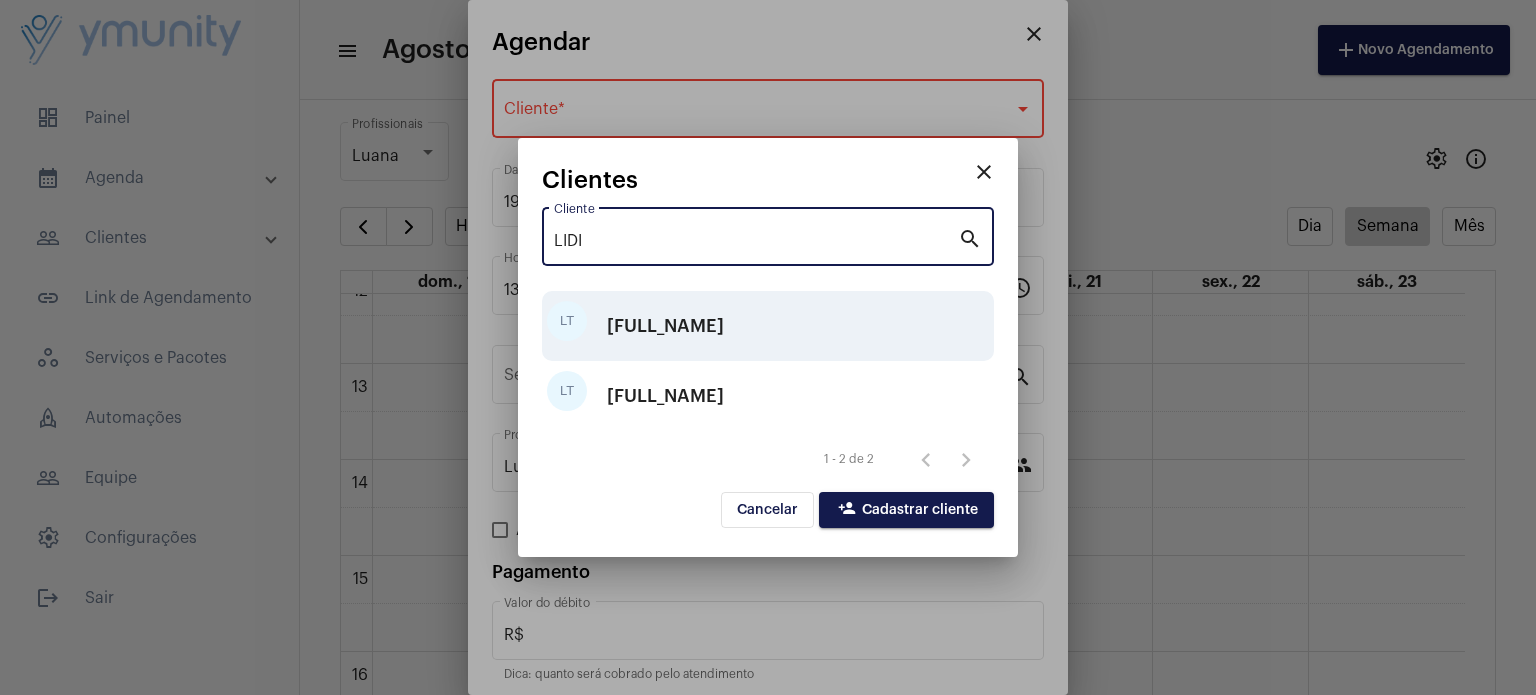 type on "LIDI" 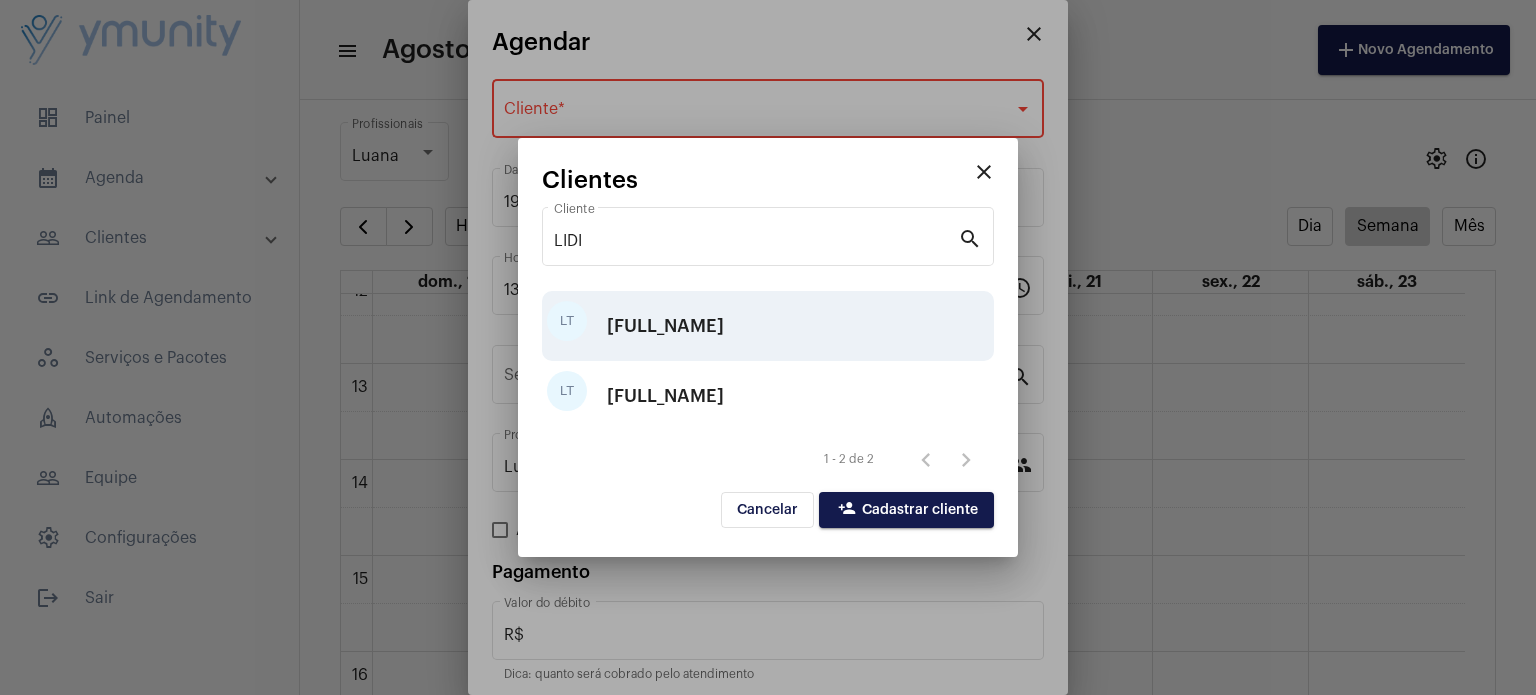click on "[FULL_NAME]" at bounding box center [665, 326] 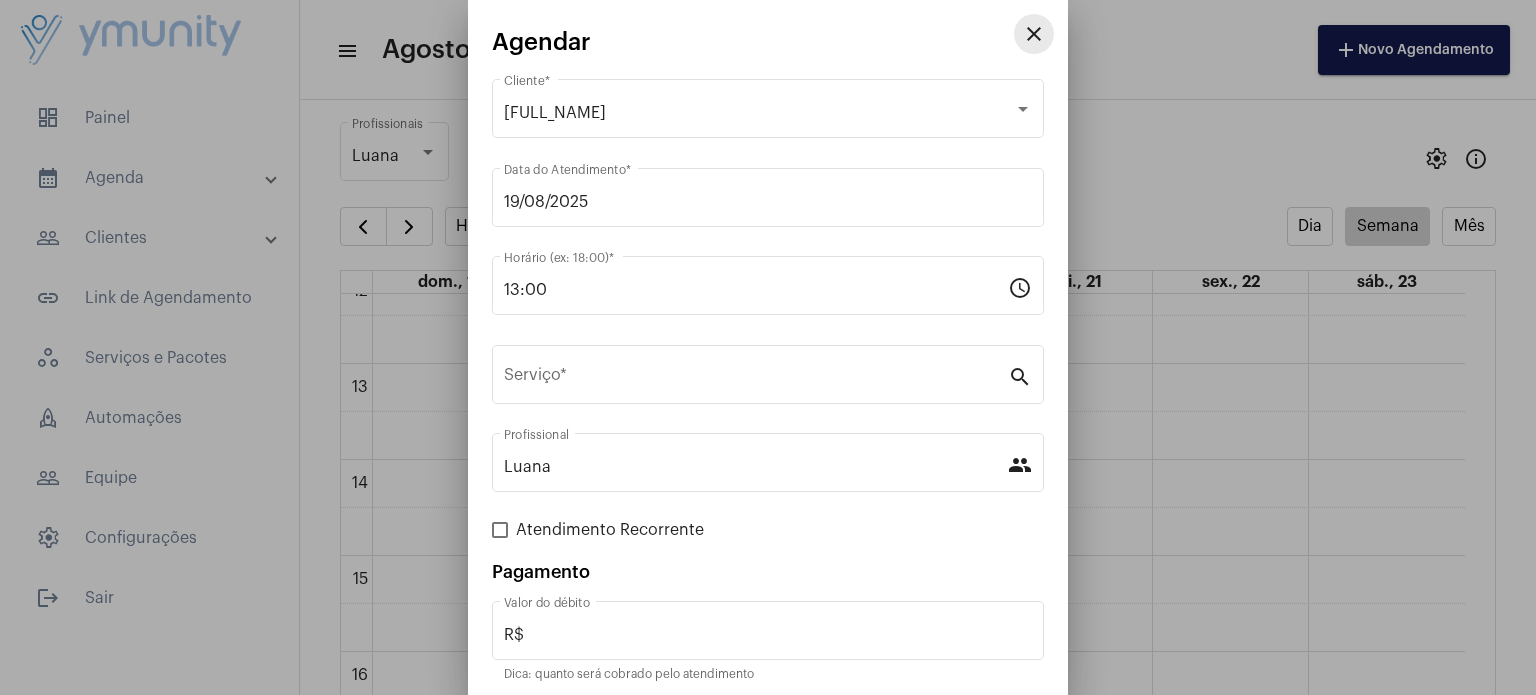 click on "close" at bounding box center (1034, 34) 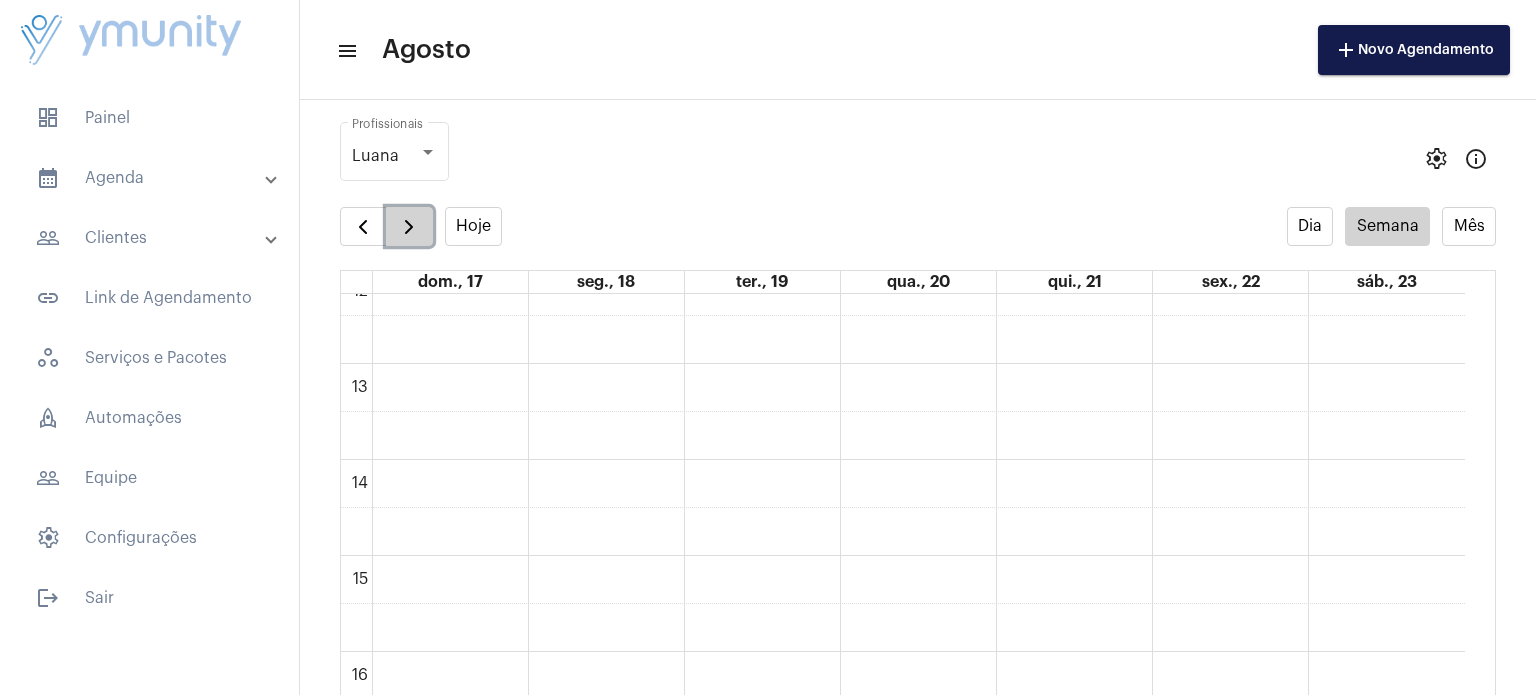click at bounding box center [409, 227] 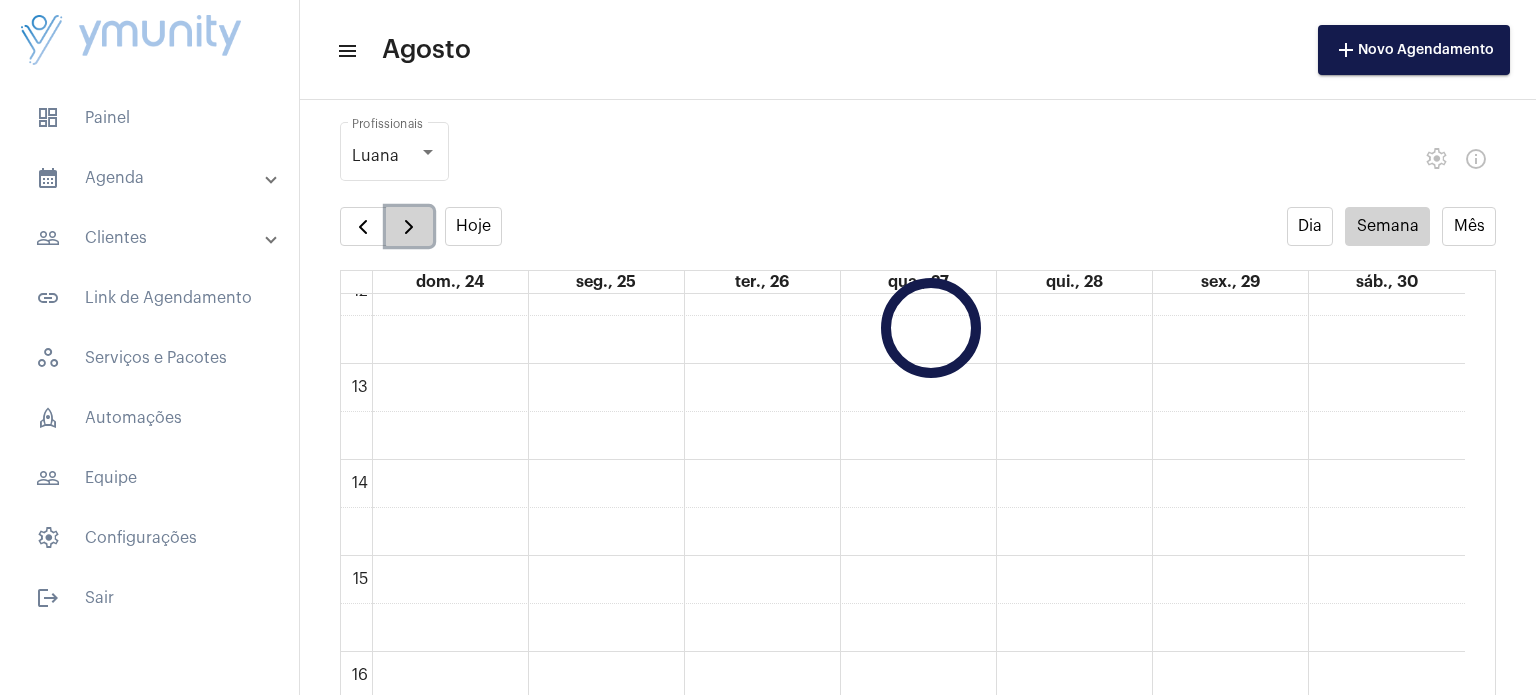 scroll, scrollTop: 576, scrollLeft: 0, axis: vertical 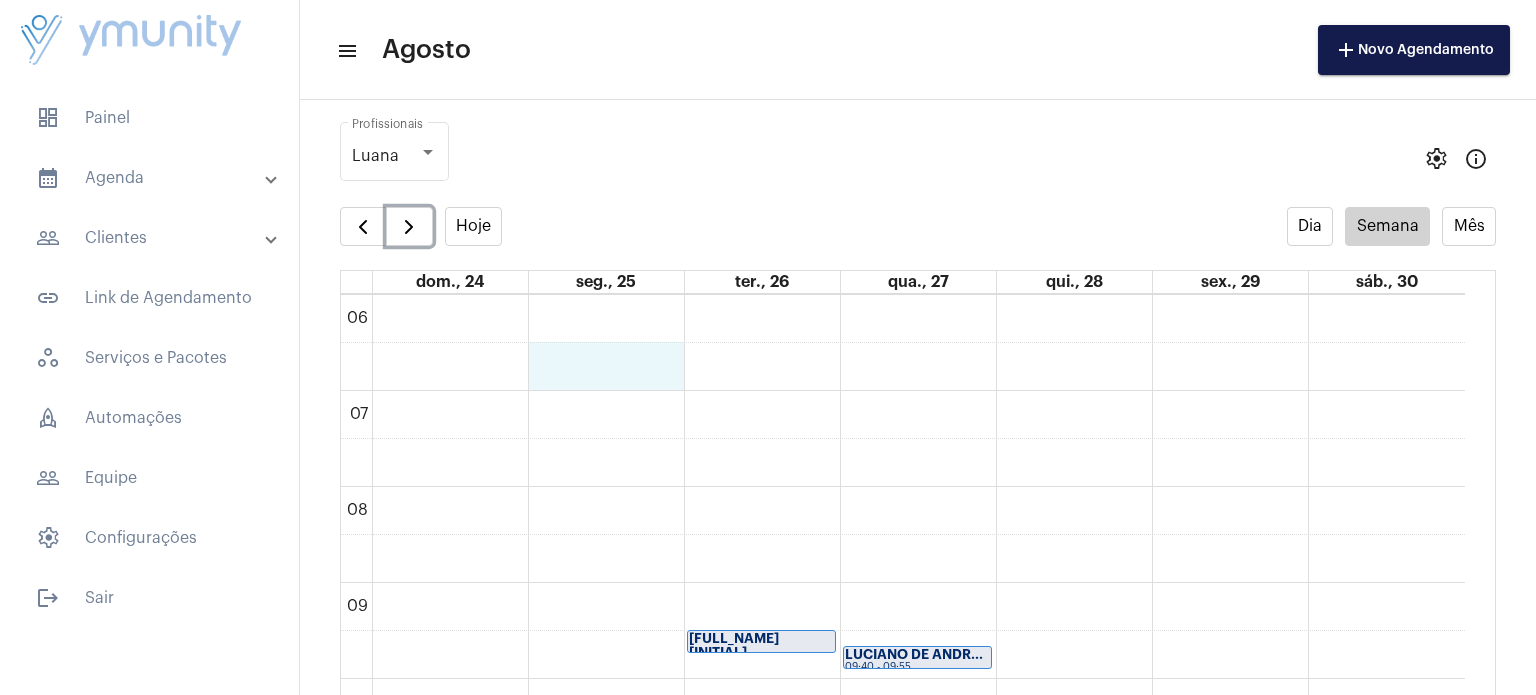 click on "00 01 02 03 04 05 06 07 08 09 10 11 12 13 14 15 16 17 18 19 20 21 22 23
[FIRST] [LAST] [INITIAL]
09:30 - 09:45
[FIRST] [LAST] [INITIAL]
09:40 - 09:55" at bounding box center [903, 870] 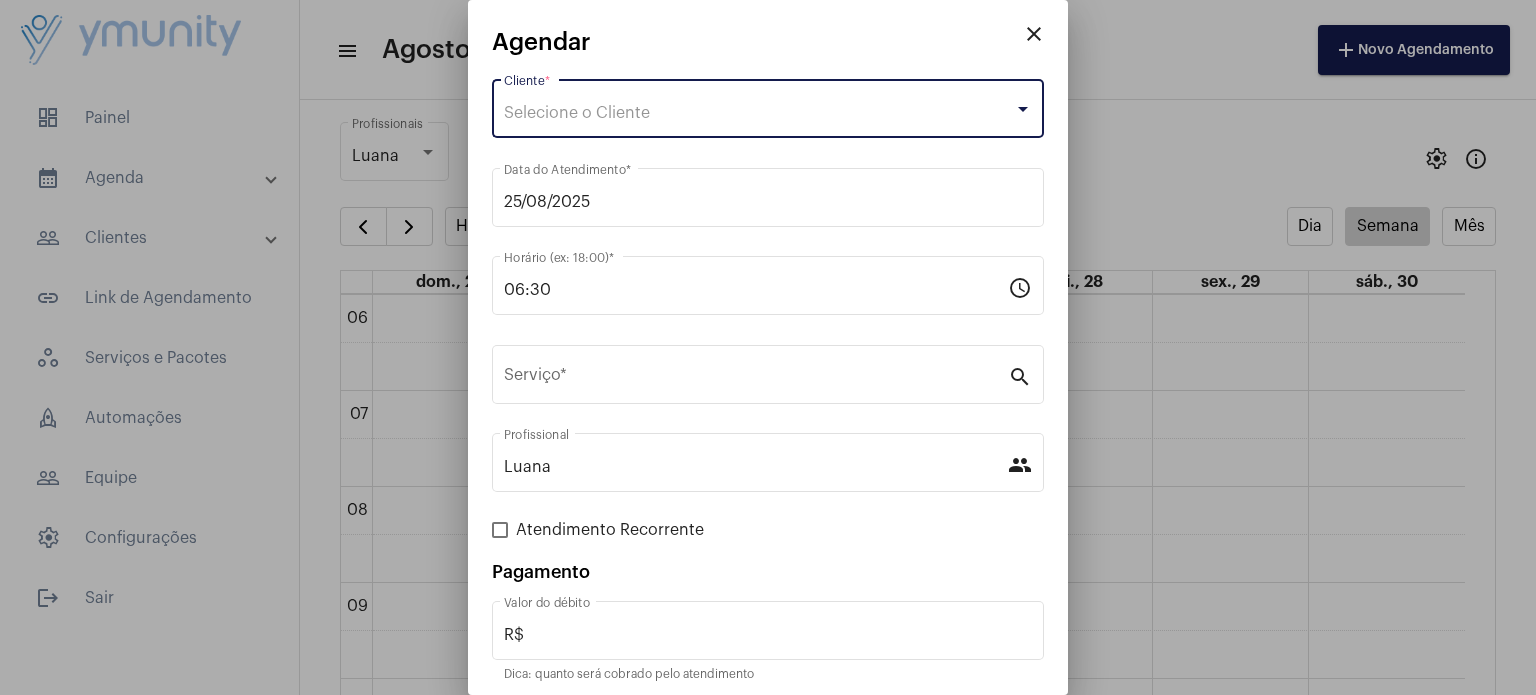 click on "Selecione o Cliente" at bounding box center (759, 113) 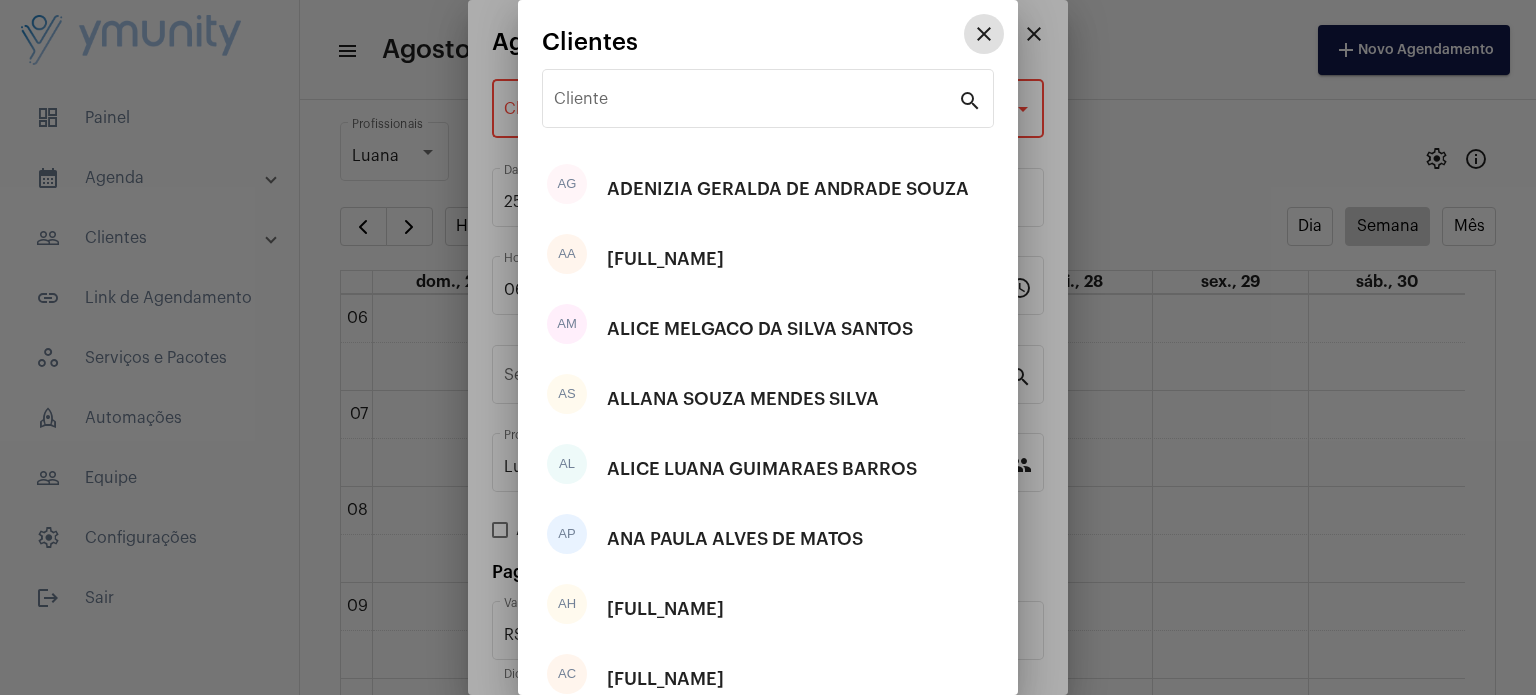 type 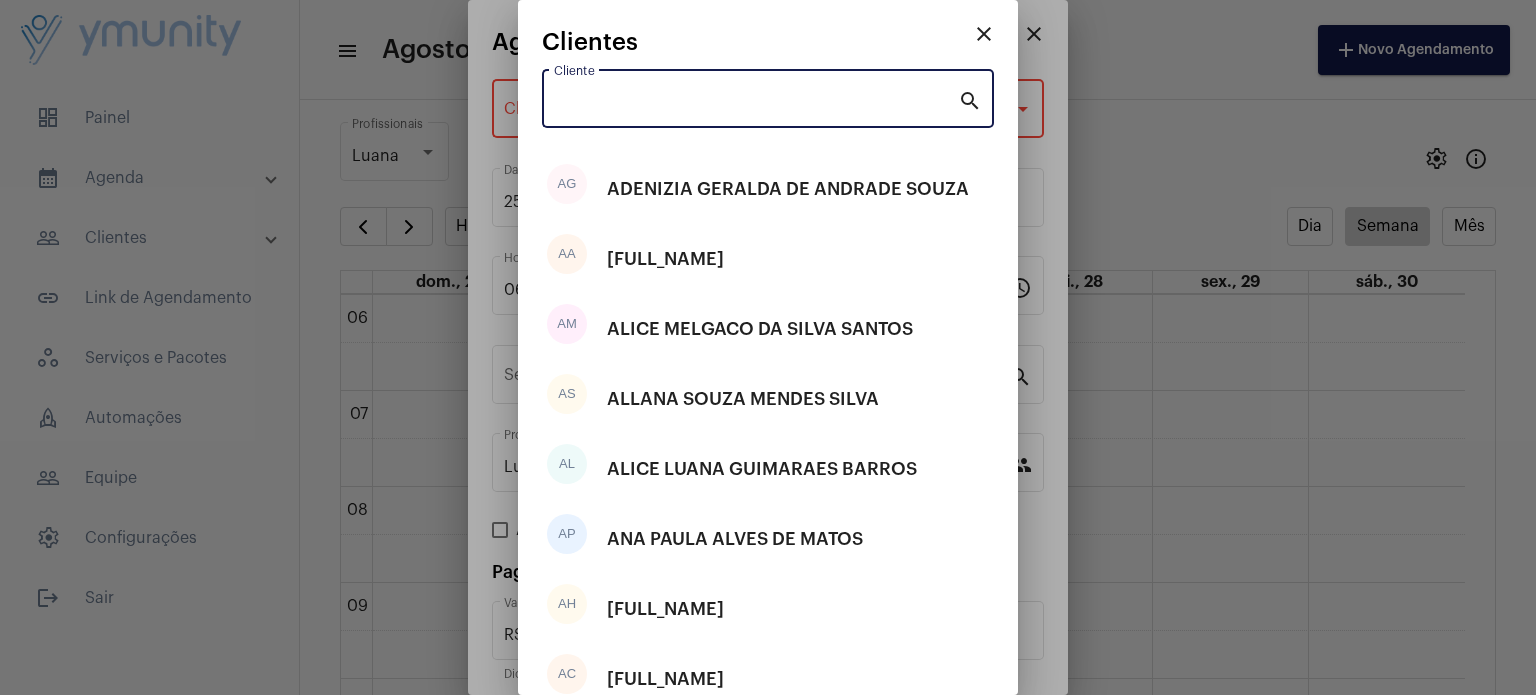 click on "Cliente" at bounding box center (756, 103) 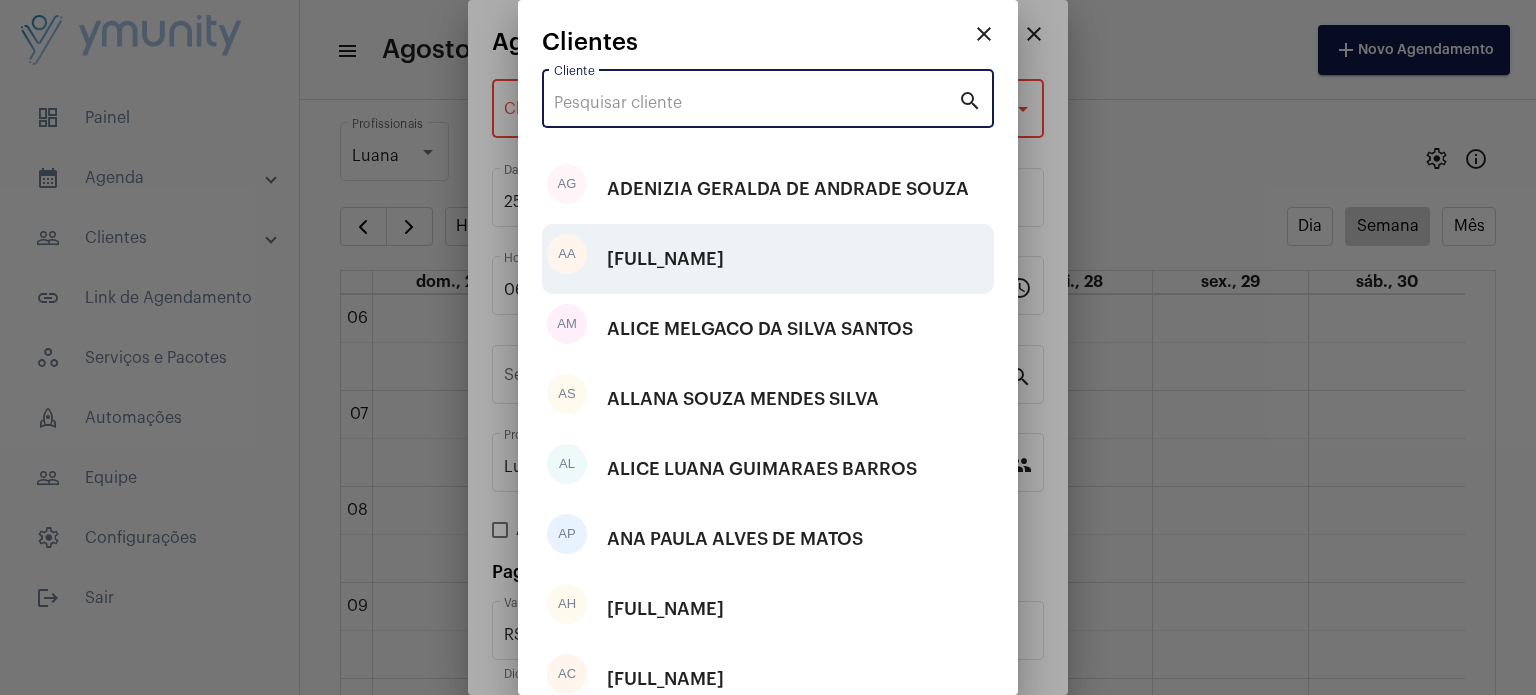 click on "[FULL_NAME]" at bounding box center [788, 189] 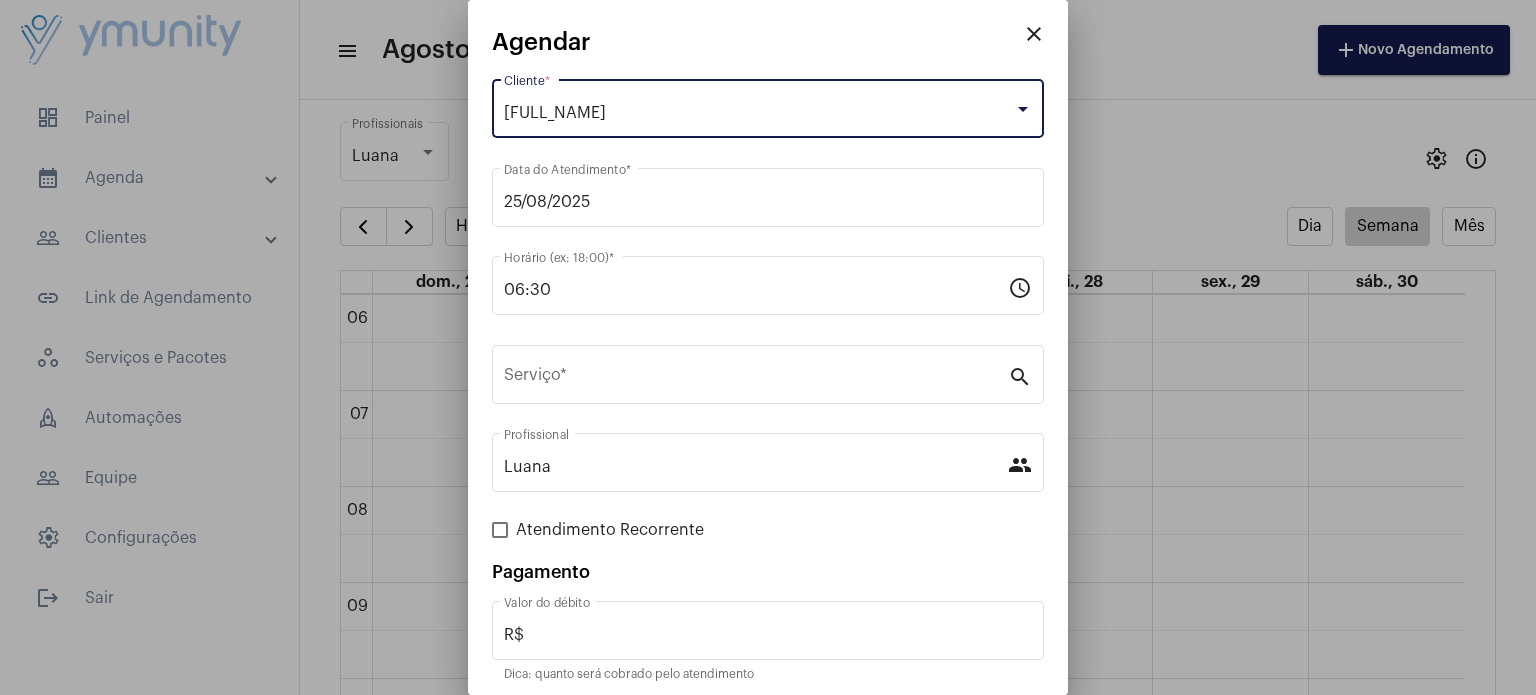 click on "[FULL_NAME]" at bounding box center (759, 113) 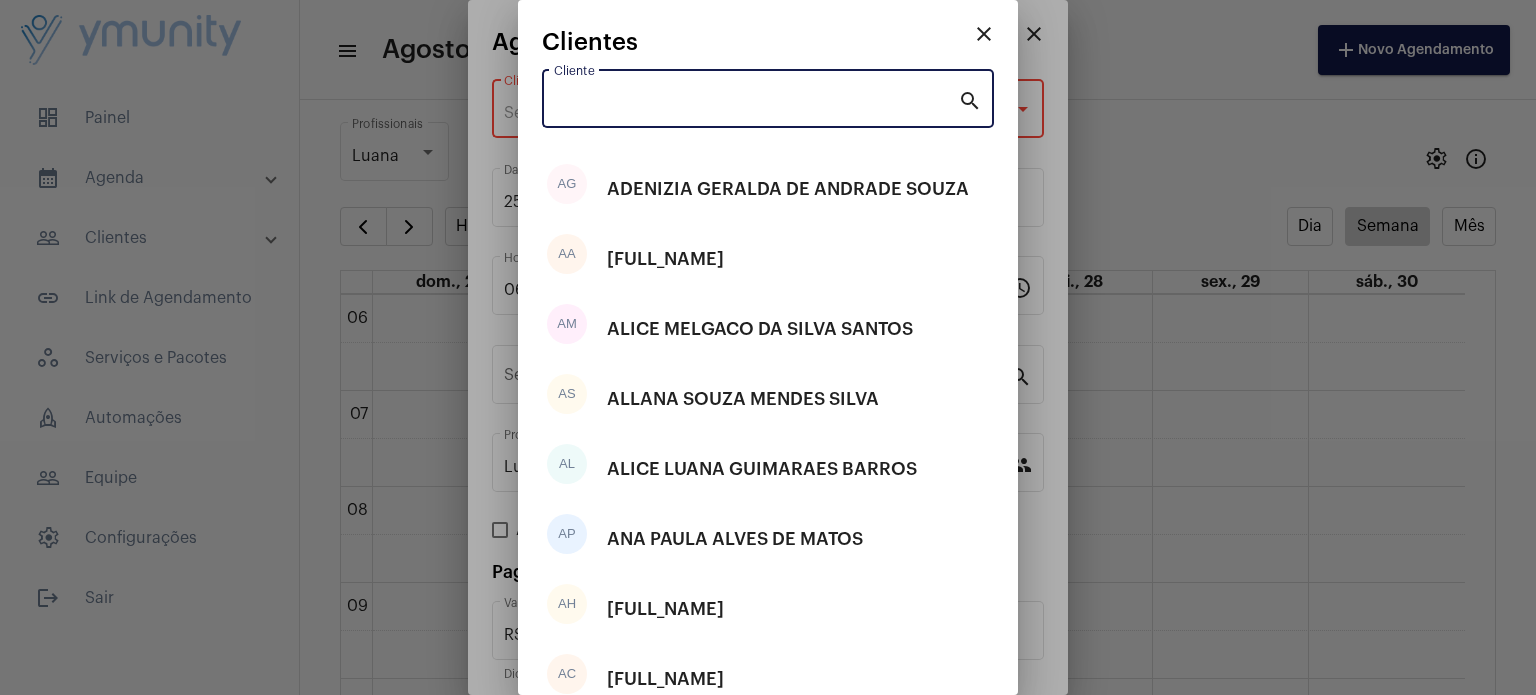 click on "Cliente" at bounding box center (756, 103) 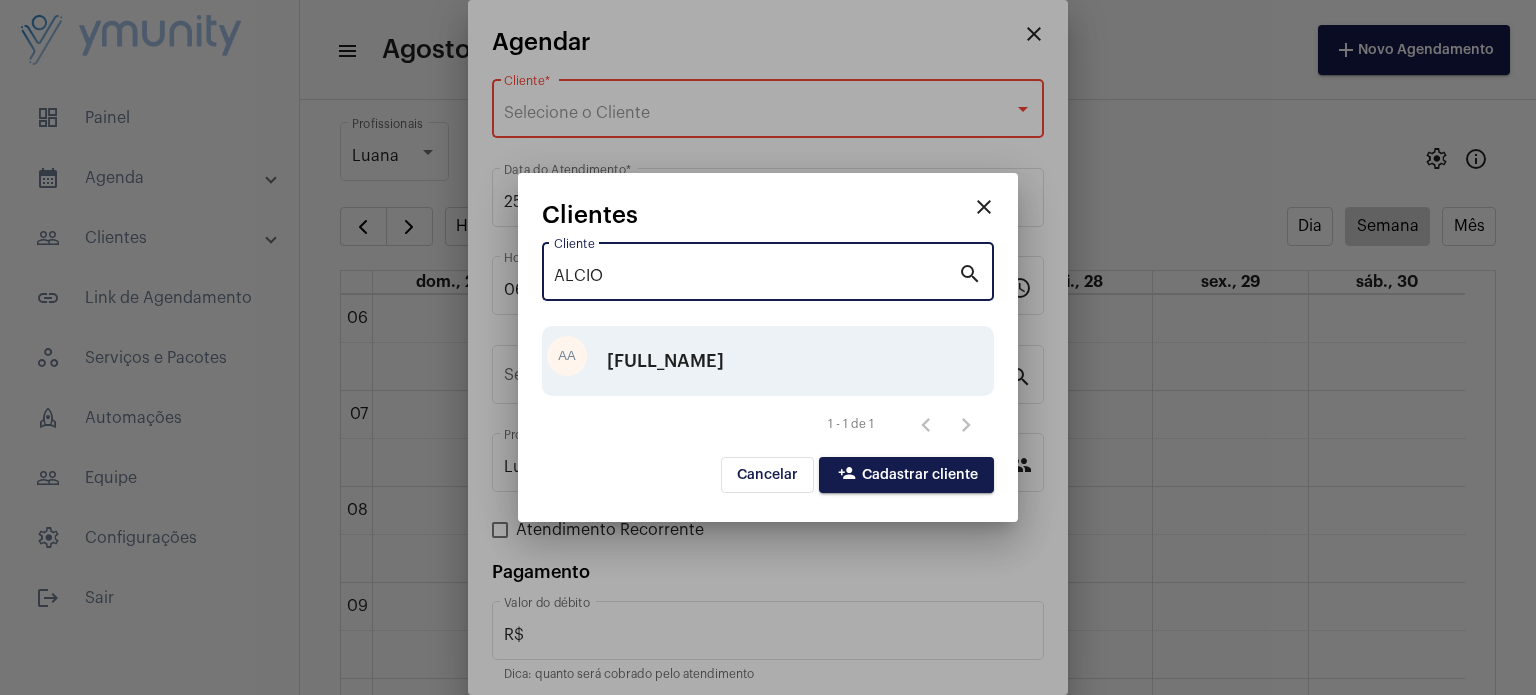 type on "ALCIO" 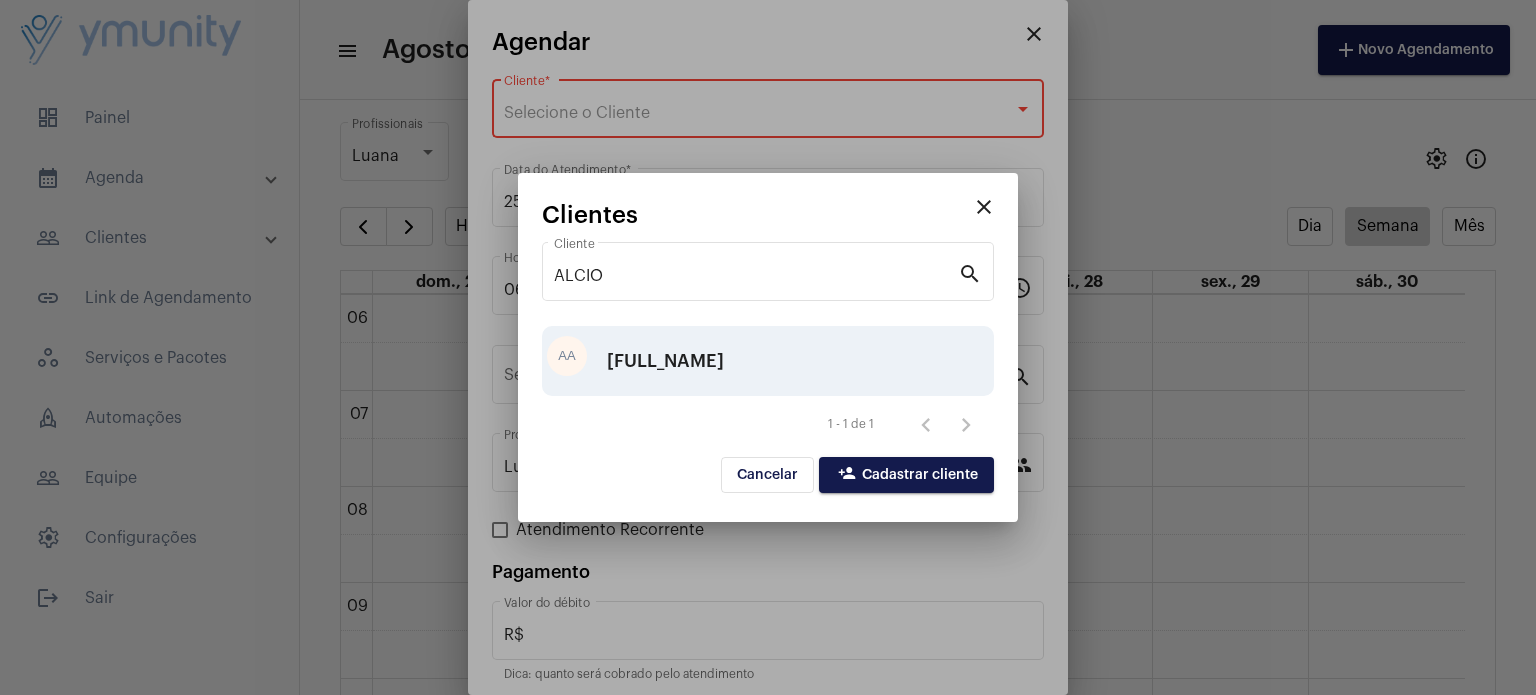click on "[FULL_NAME]" at bounding box center [665, 361] 